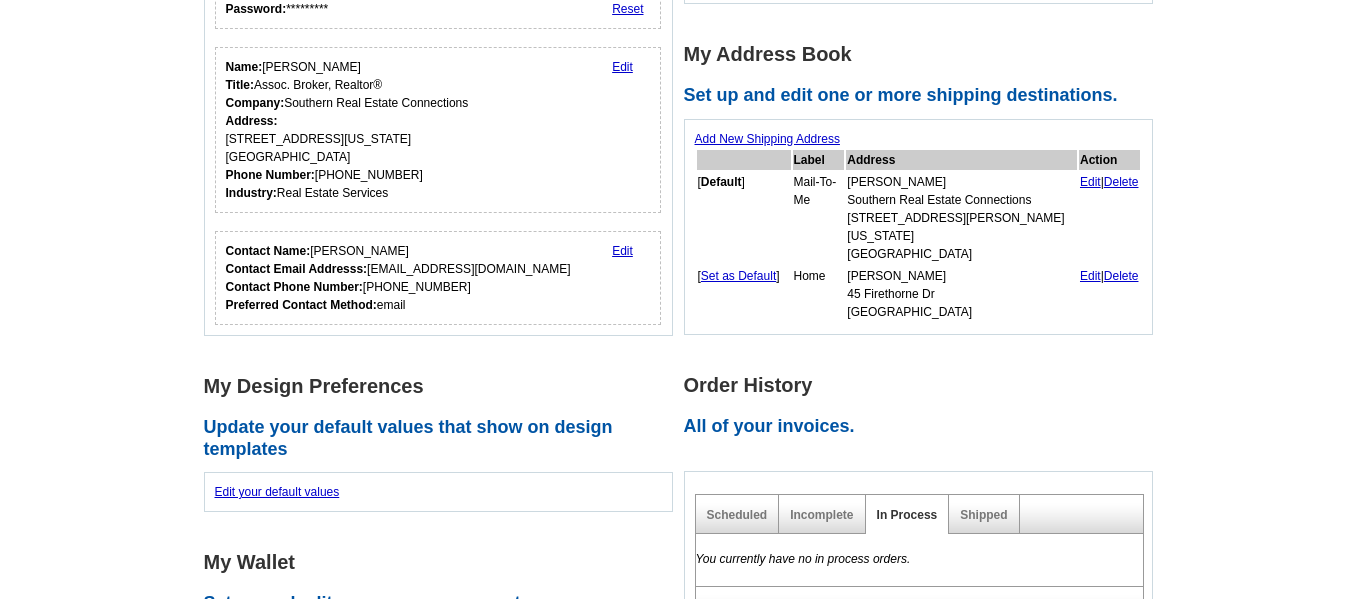 scroll, scrollTop: 300, scrollLeft: 0, axis: vertical 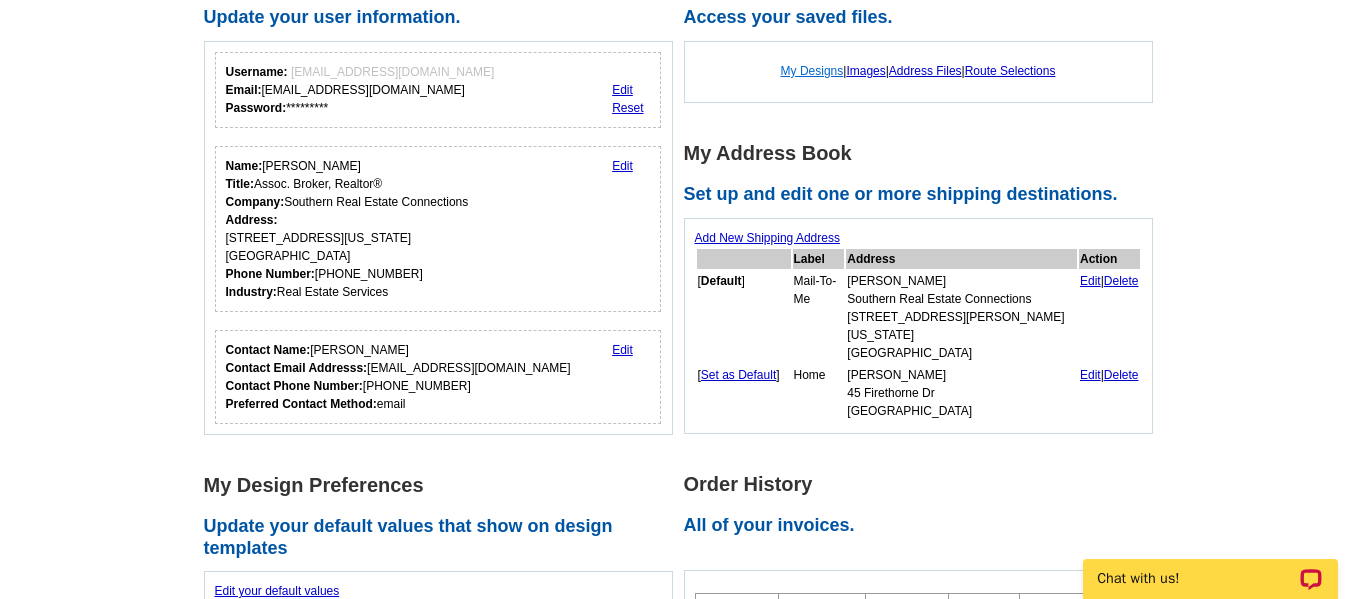 click on "My Designs" at bounding box center (812, 71) 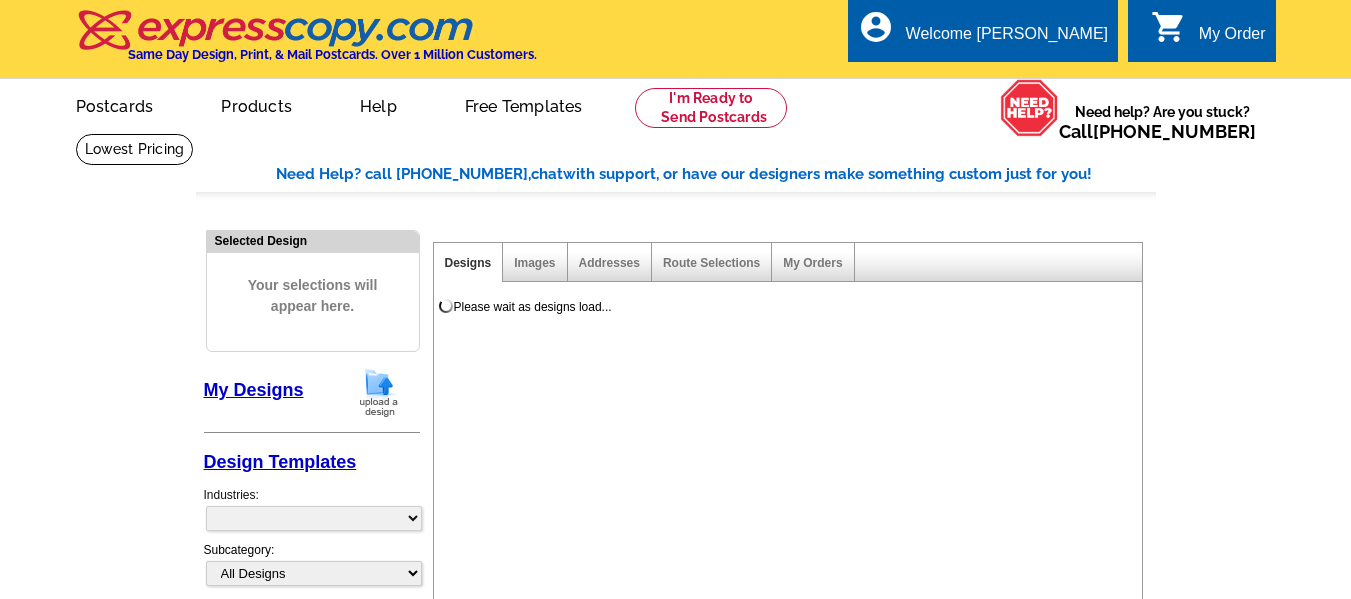 scroll, scrollTop: 0, scrollLeft: 0, axis: both 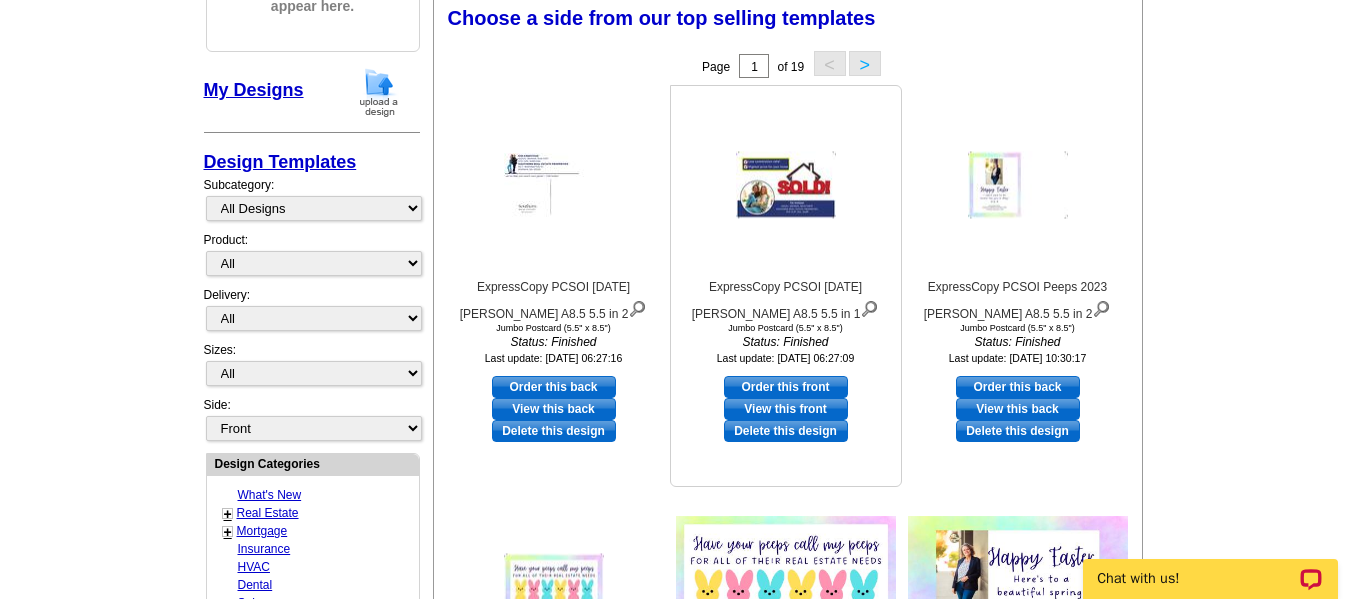 click at bounding box center [786, 185] 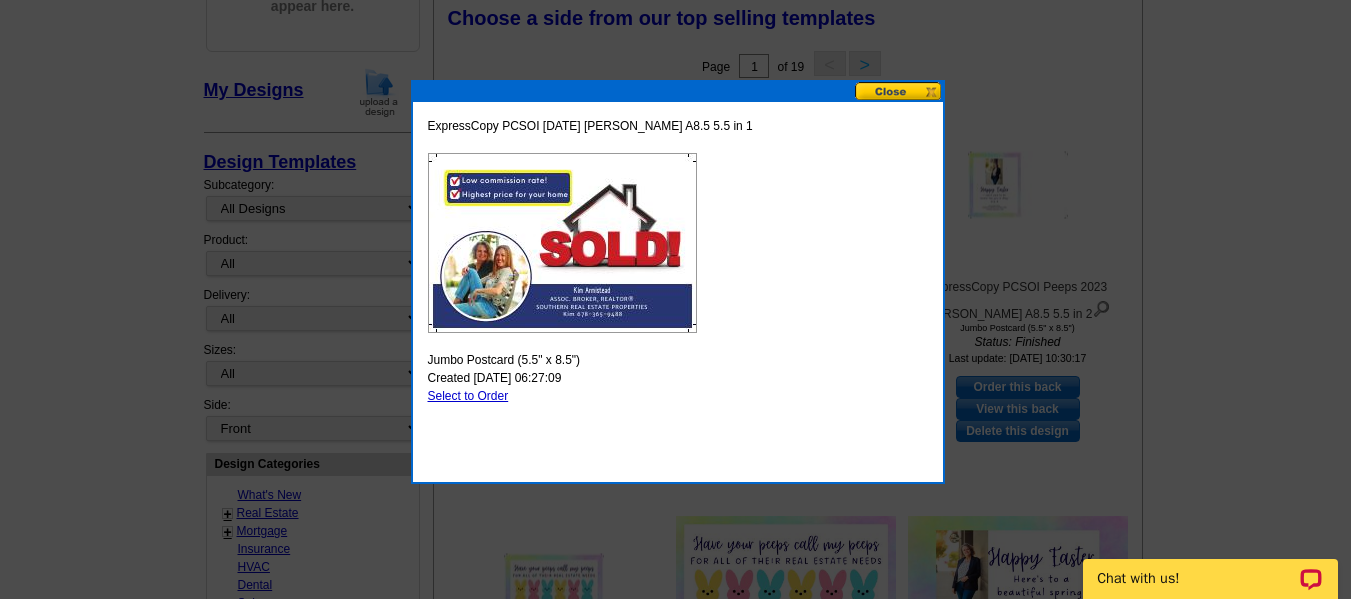 click at bounding box center [899, 91] 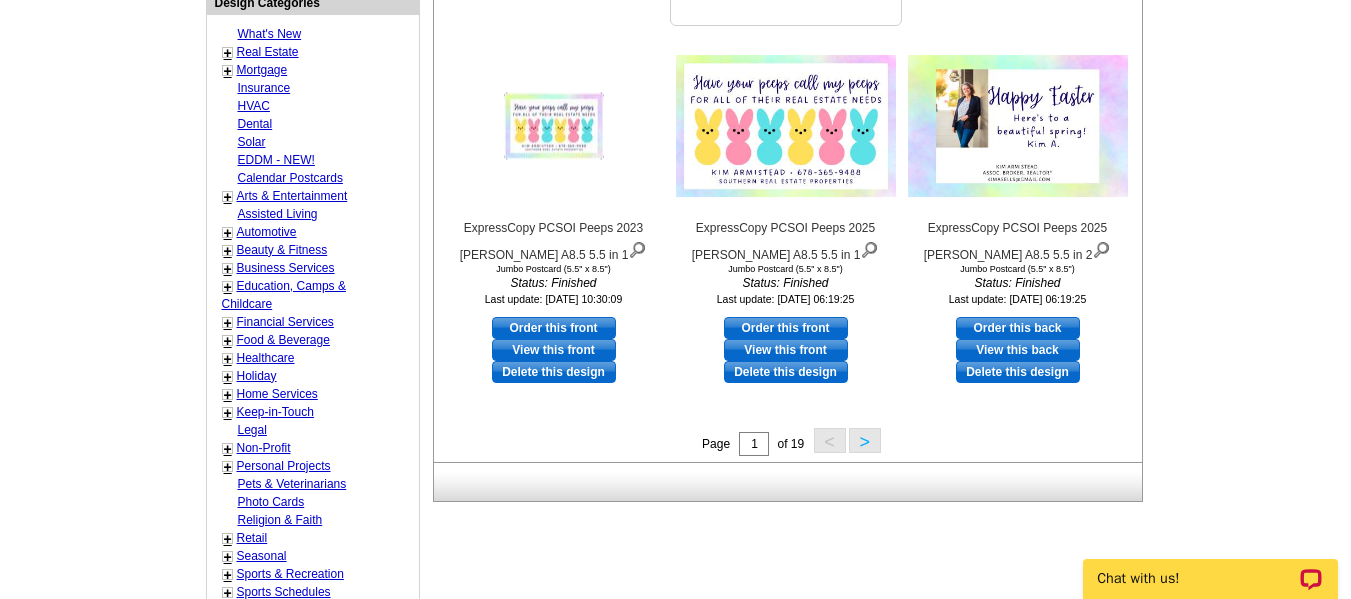 scroll, scrollTop: 800, scrollLeft: 0, axis: vertical 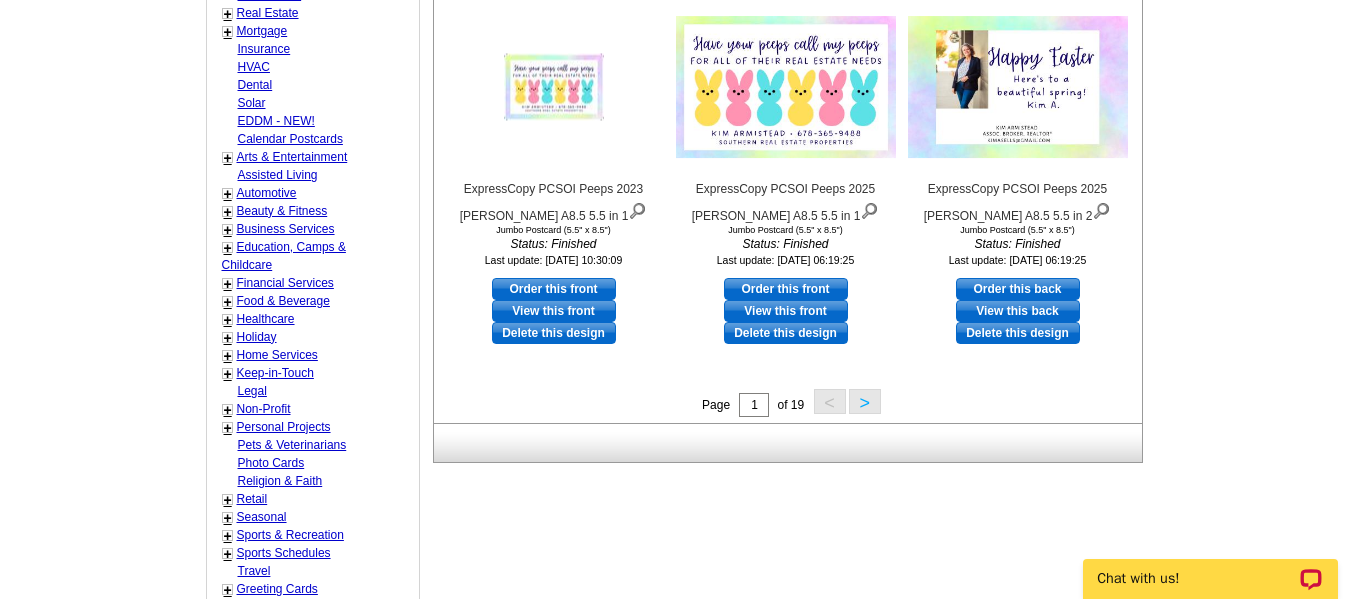 click on ">" at bounding box center [865, 401] 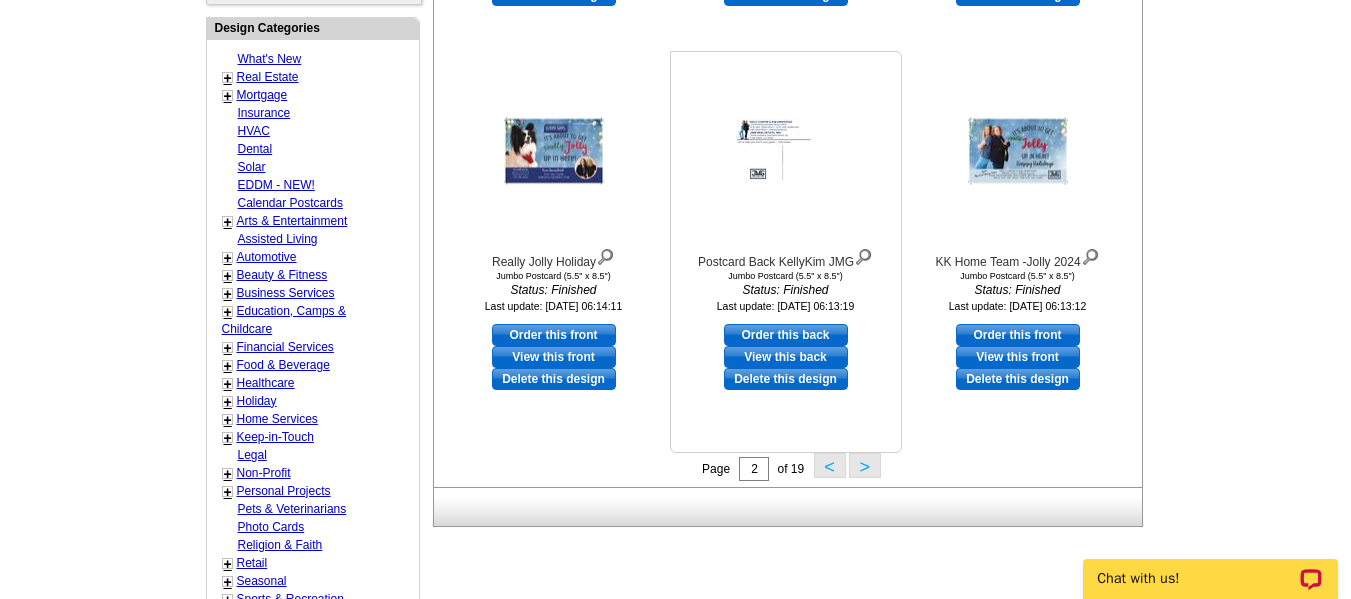 scroll, scrollTop: 796, scrollLeft: 0, axis: vertical 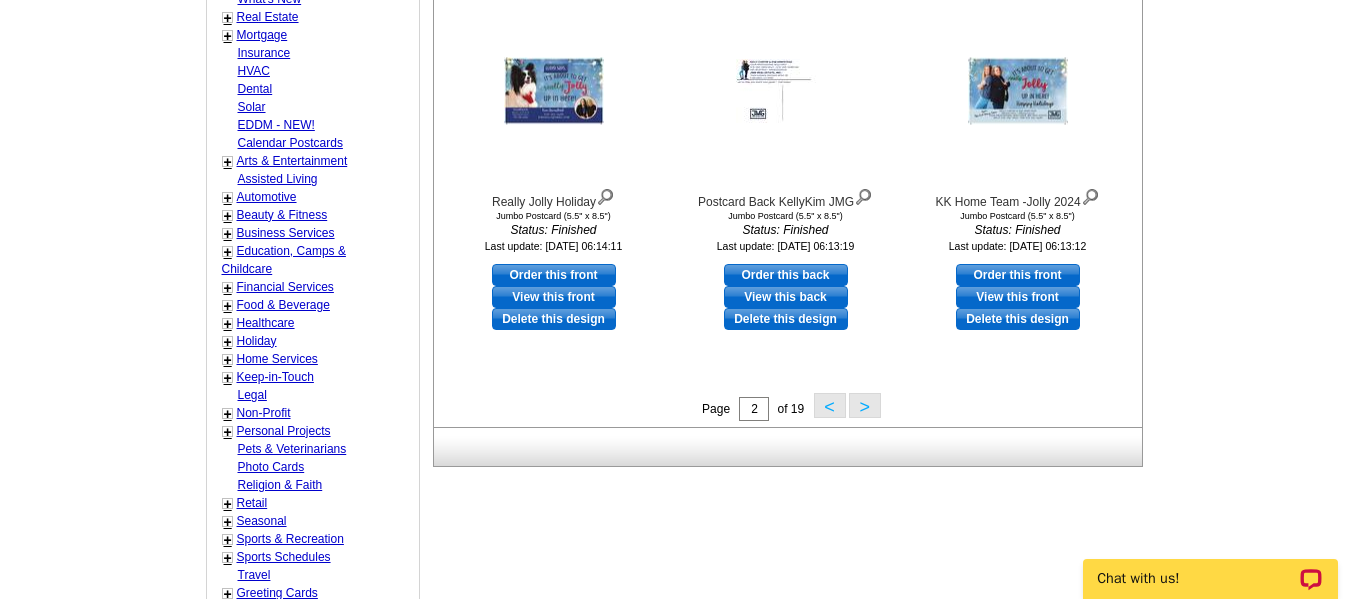 click on ">" at bounding box center [865, 405] 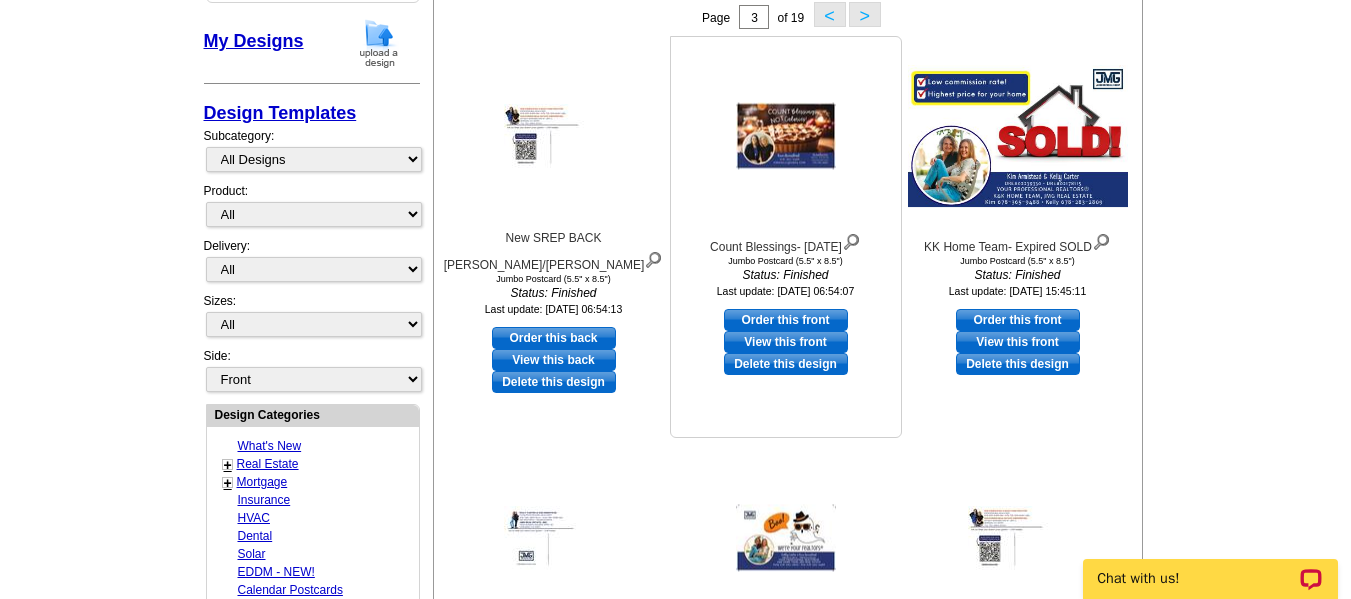 scroll, scrollTop: 796, scrollLeft: 0, axis: vertical 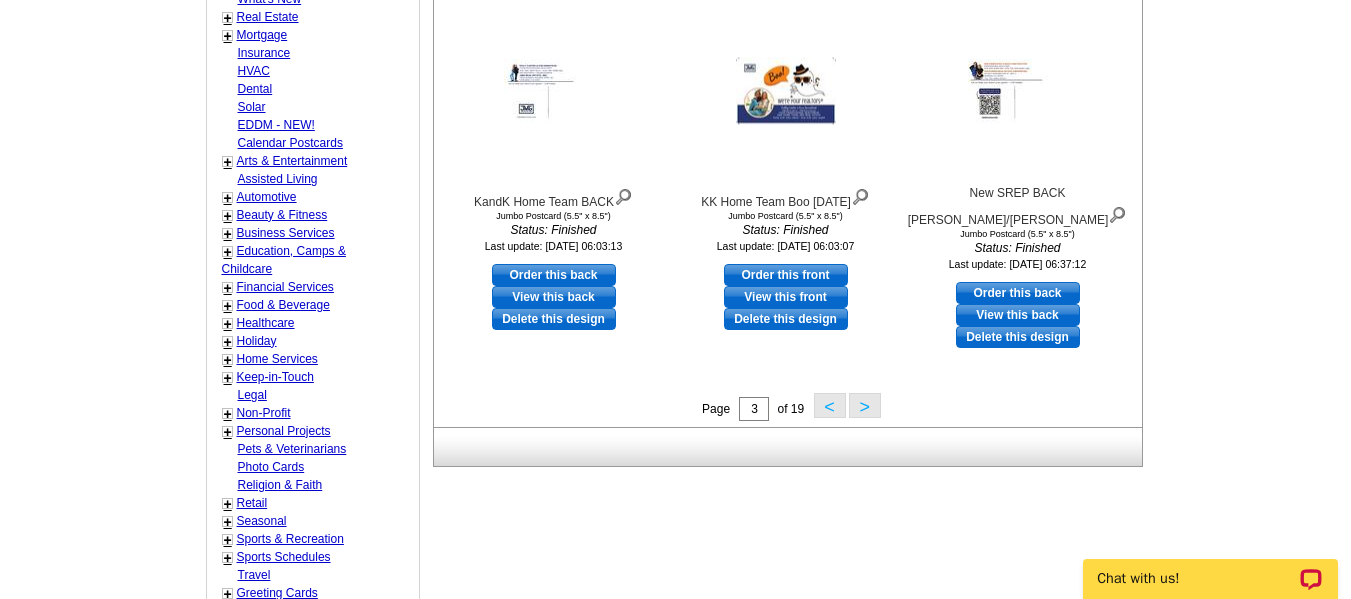 click on ">" at bounding box center (865, 405) 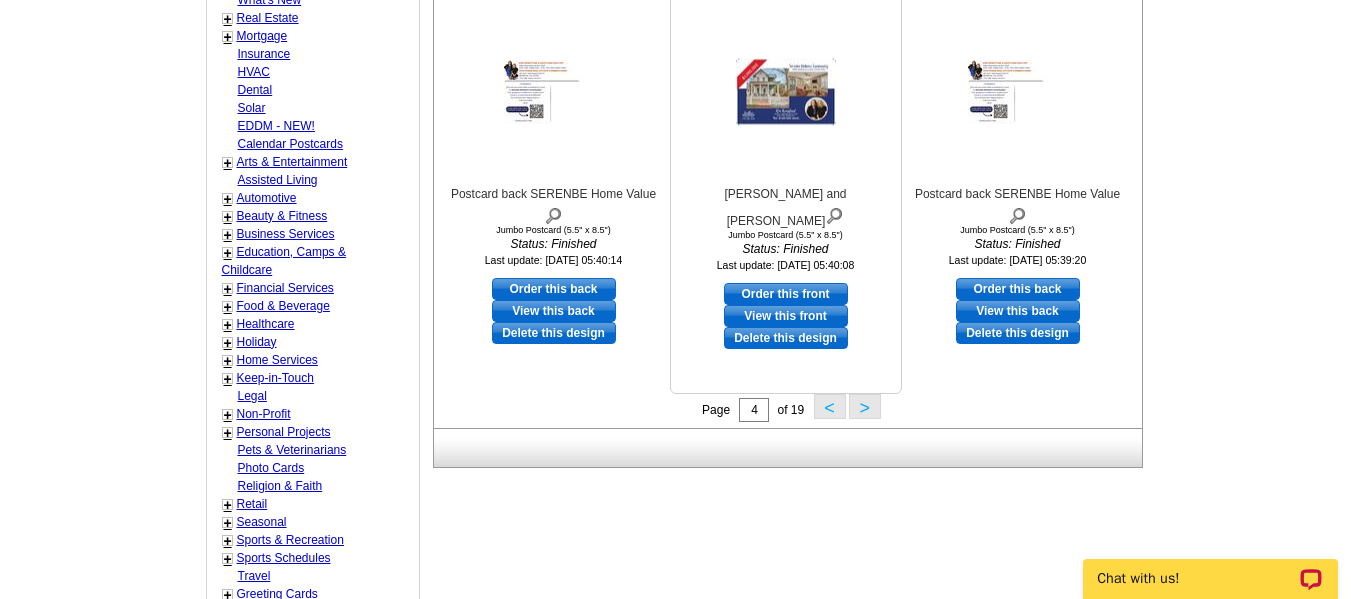 scroll, scrollTop: 796, scrollLeft: 0, axis: vertical 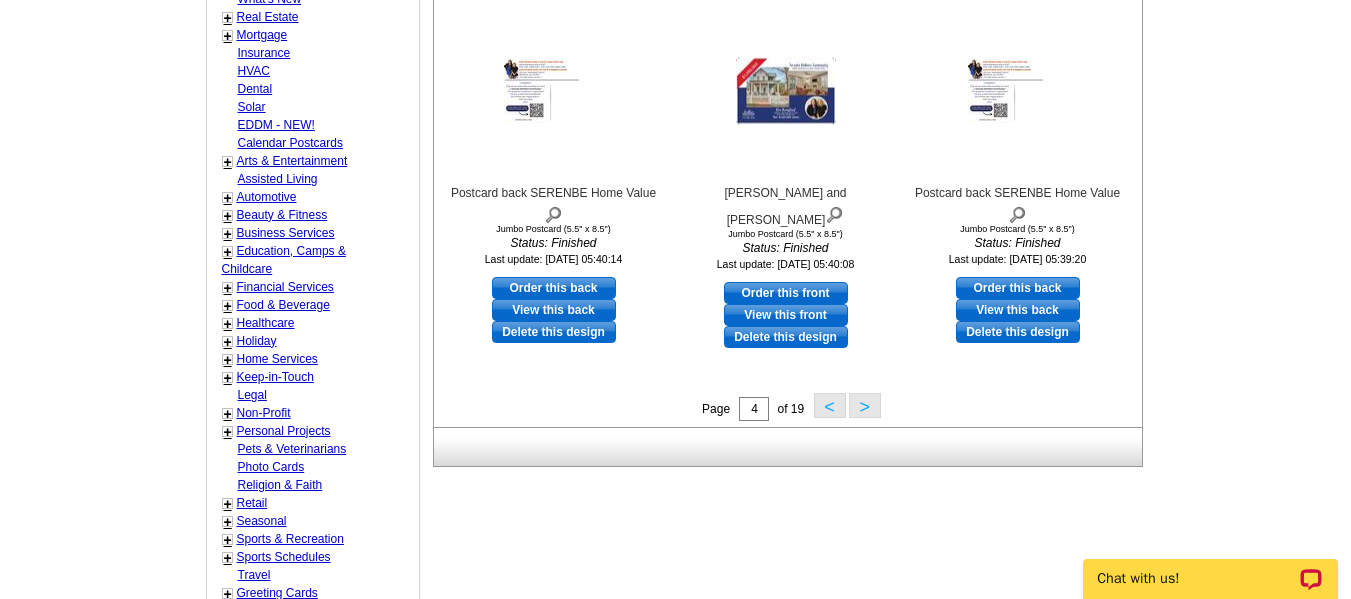 click on ">" at bounding box center (865, 405) 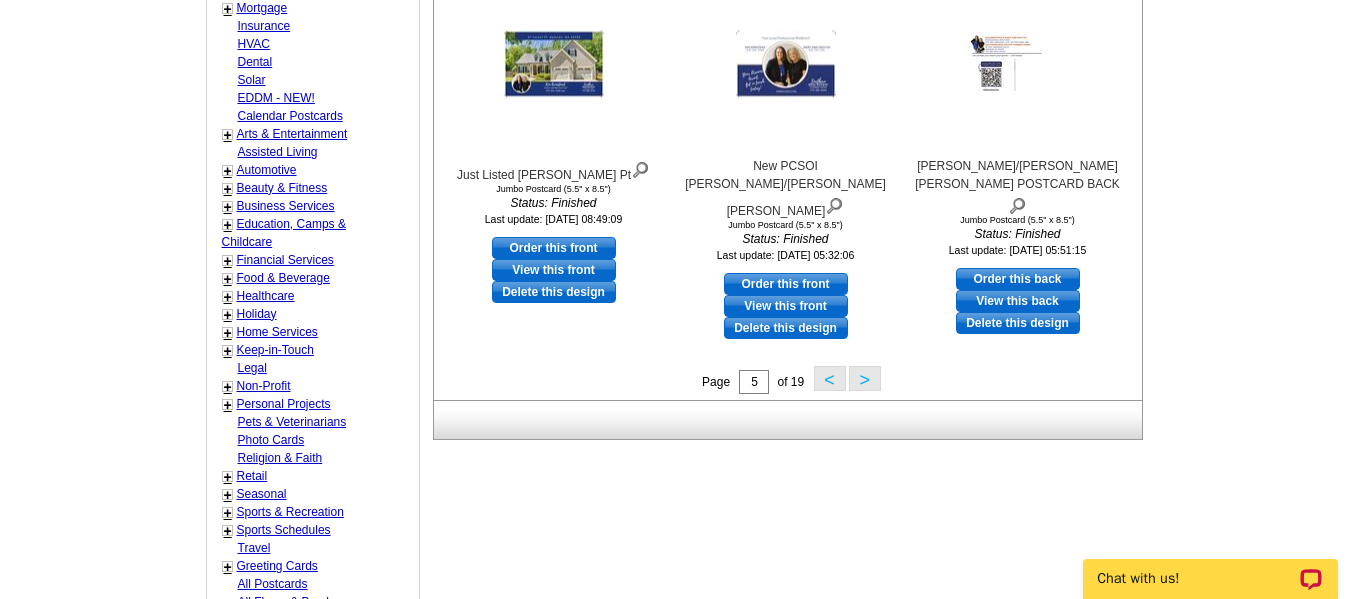 scroll, scrollTop: 696, scrollLeft: 0, axis: vertical 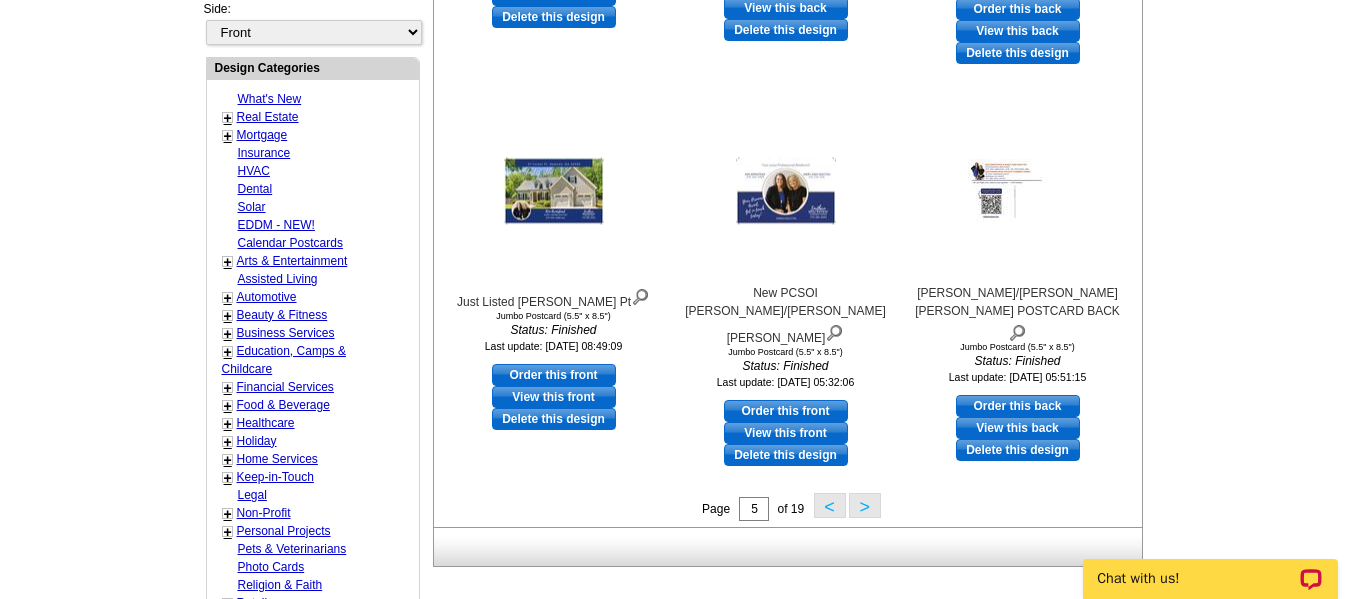 click on ">" at bounding box center [865, 505] 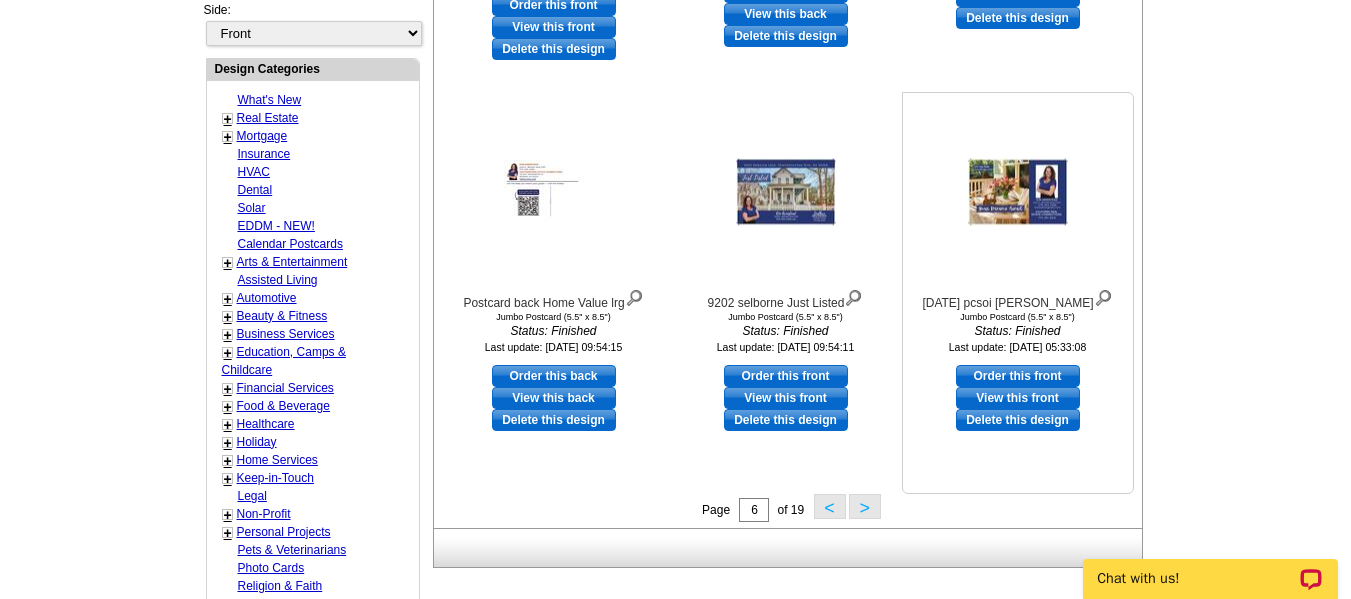 scroll, scrollTop: 696, scrollLeft: 0, axis: vertical 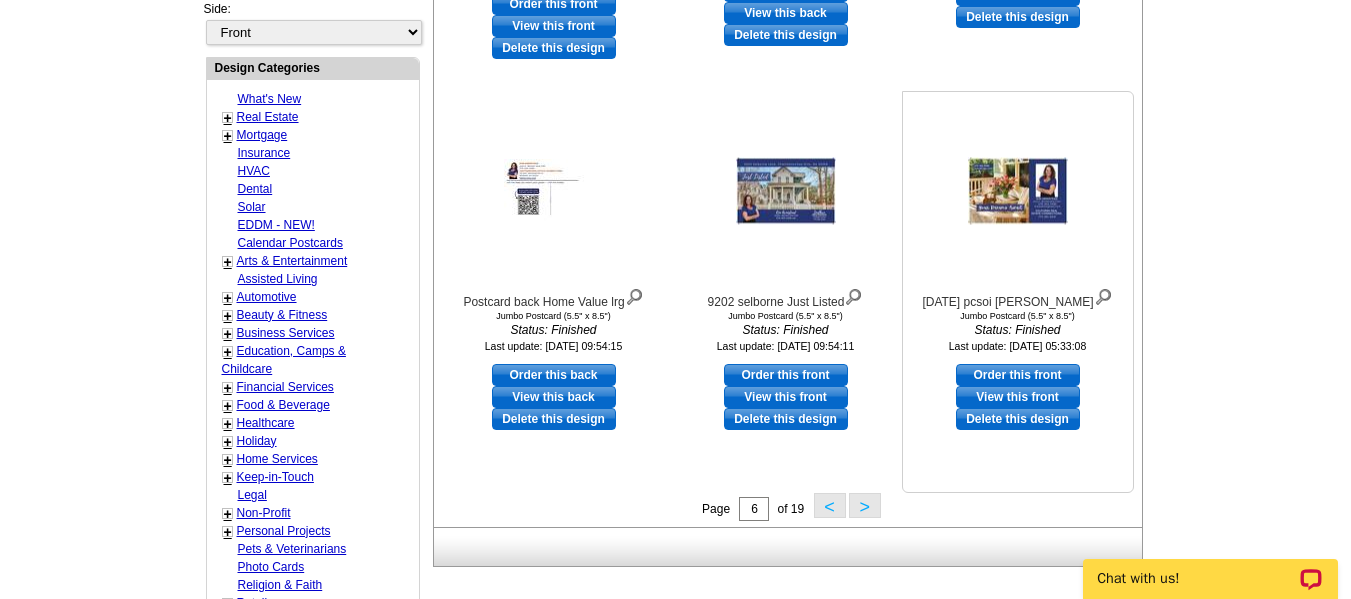click at bounding box center (1018, 191) 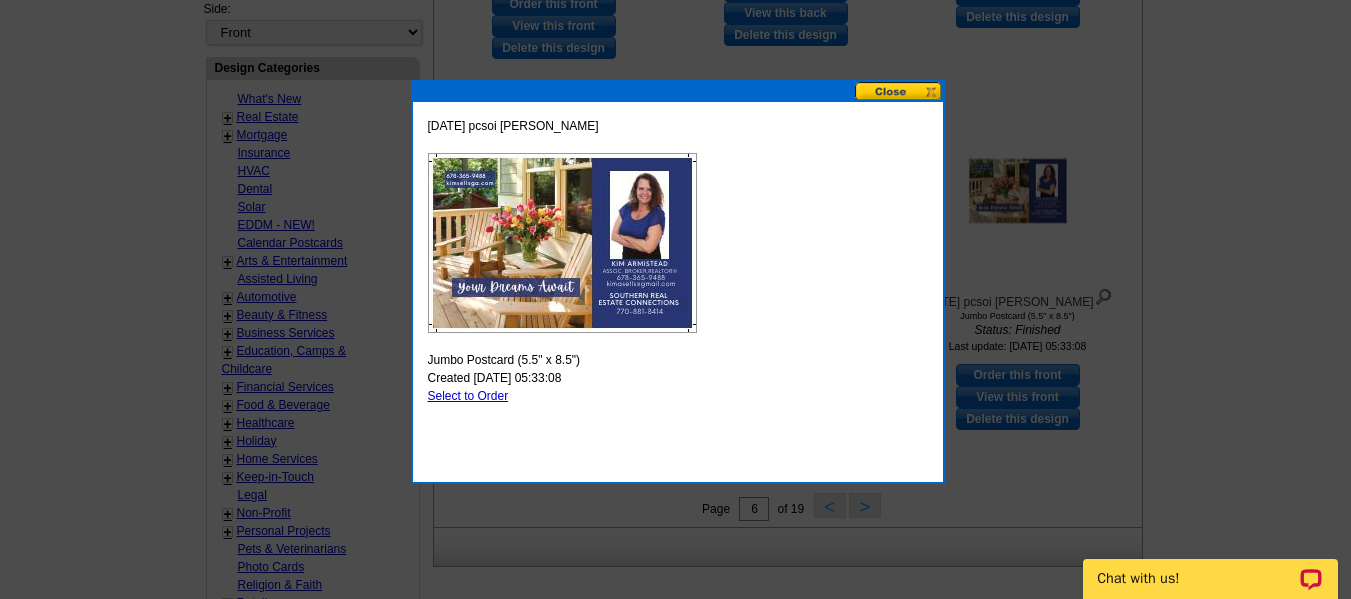 click at bounding box center (899, 91) 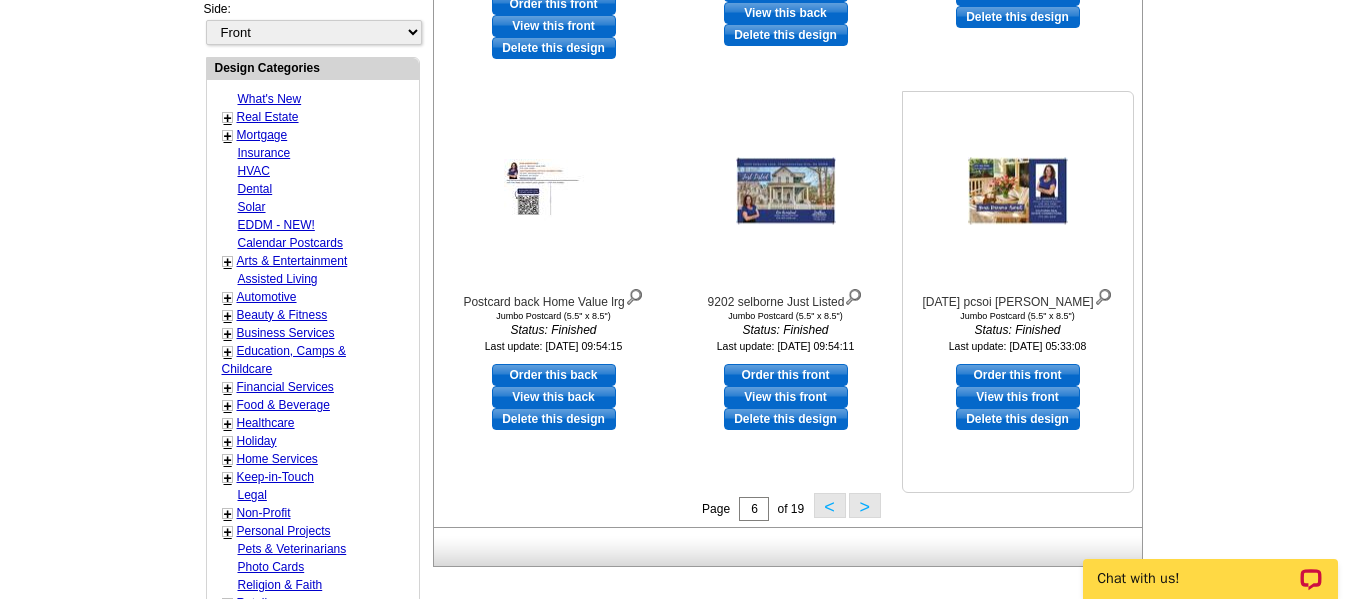click at bounding box center (1103, 295) 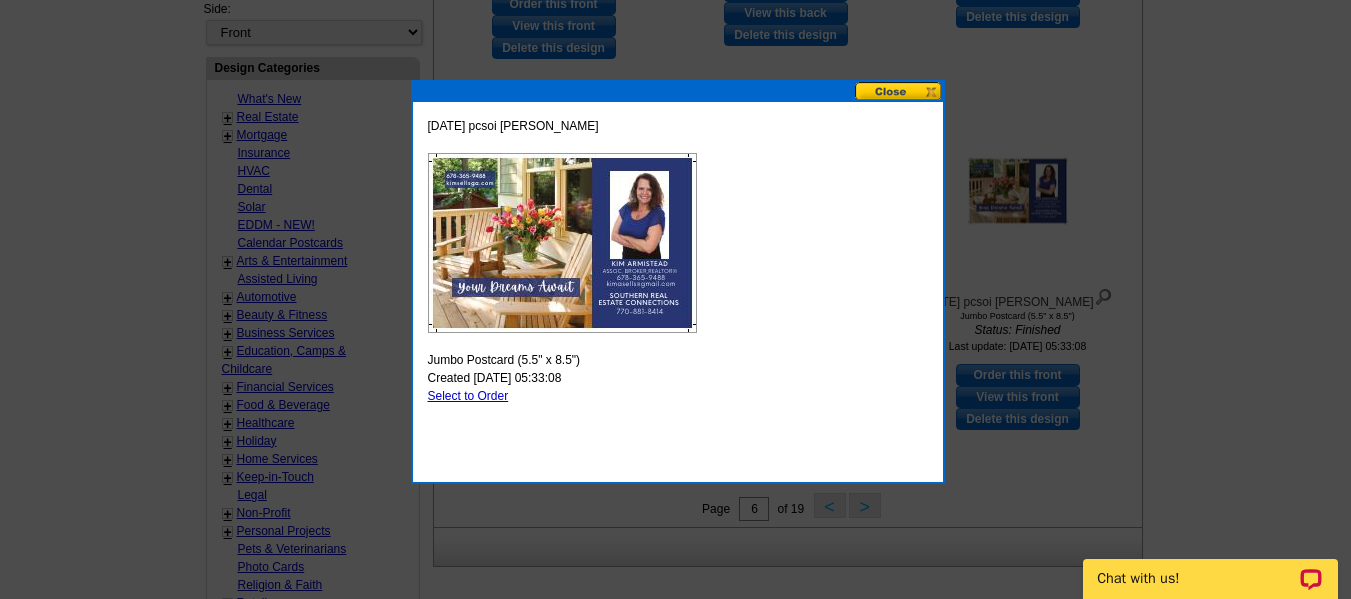 click at bounding box center [899, 91] 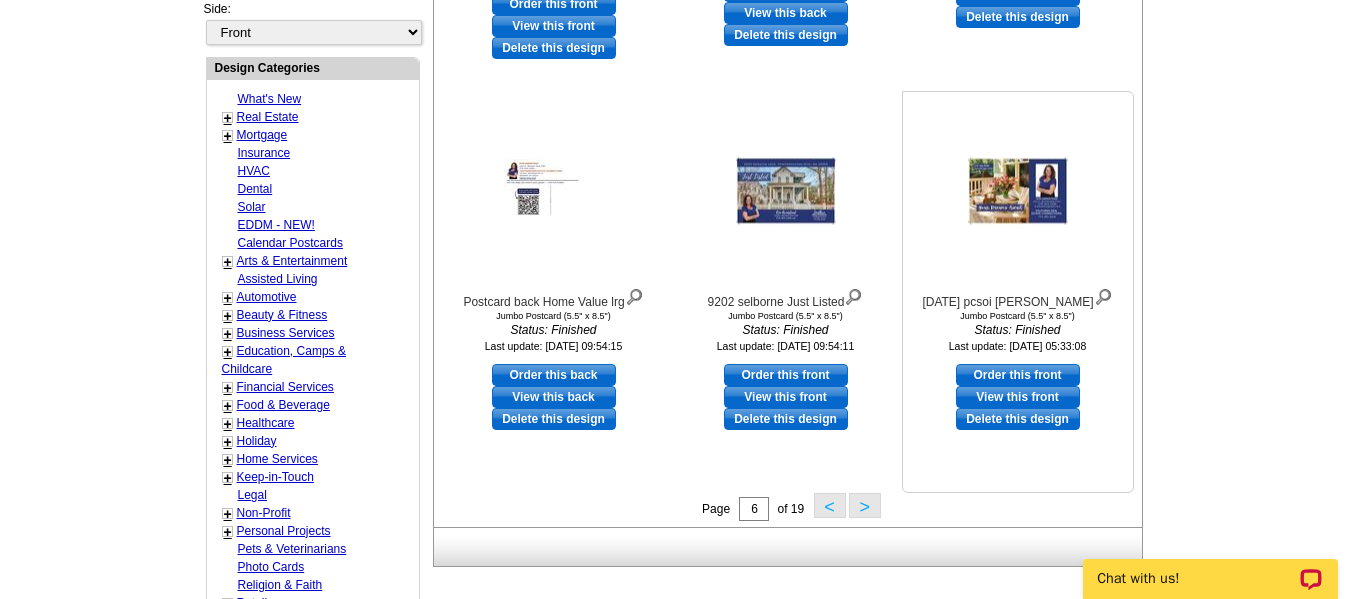 click on "View this front" at bounding box center [1018, 397] 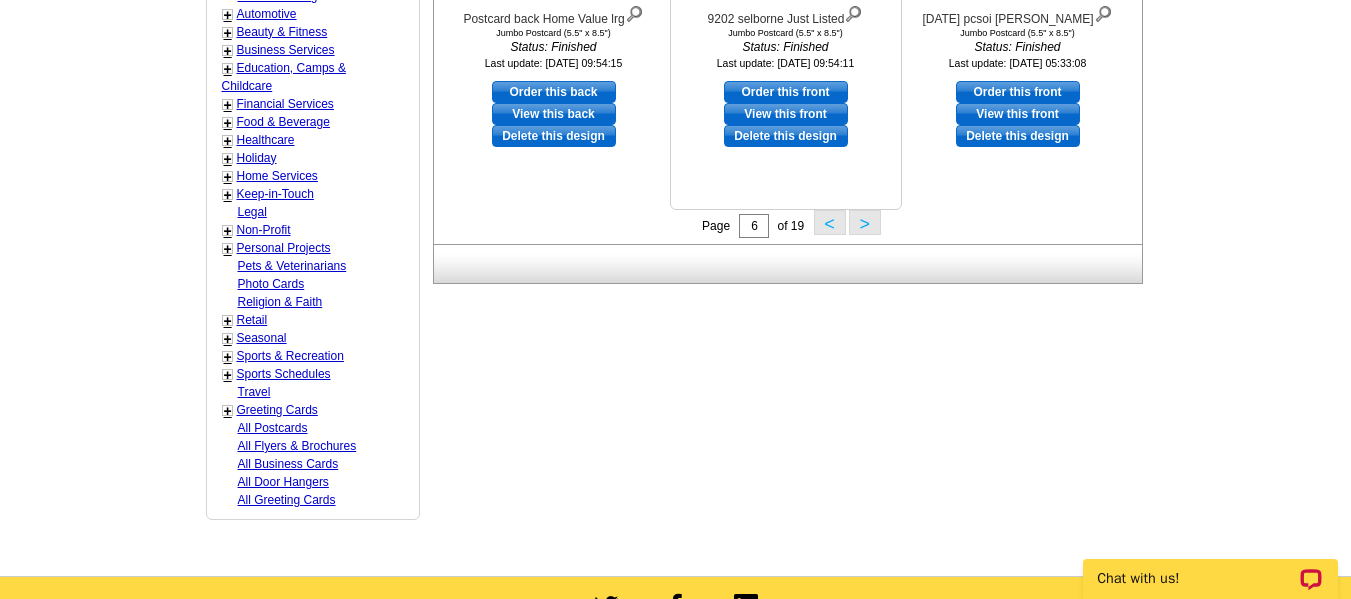 scroll, scrollTop: 796, scrollLeft: 0, axis: vertical 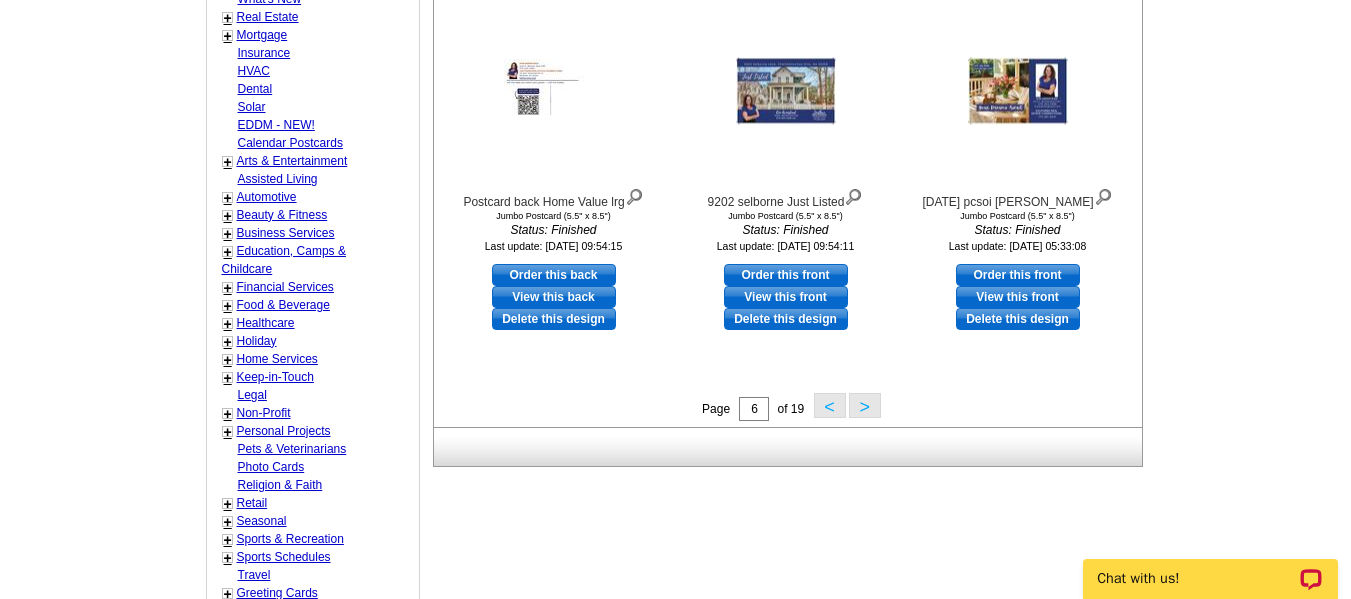 click on ">" at bounding box center [865, 405] 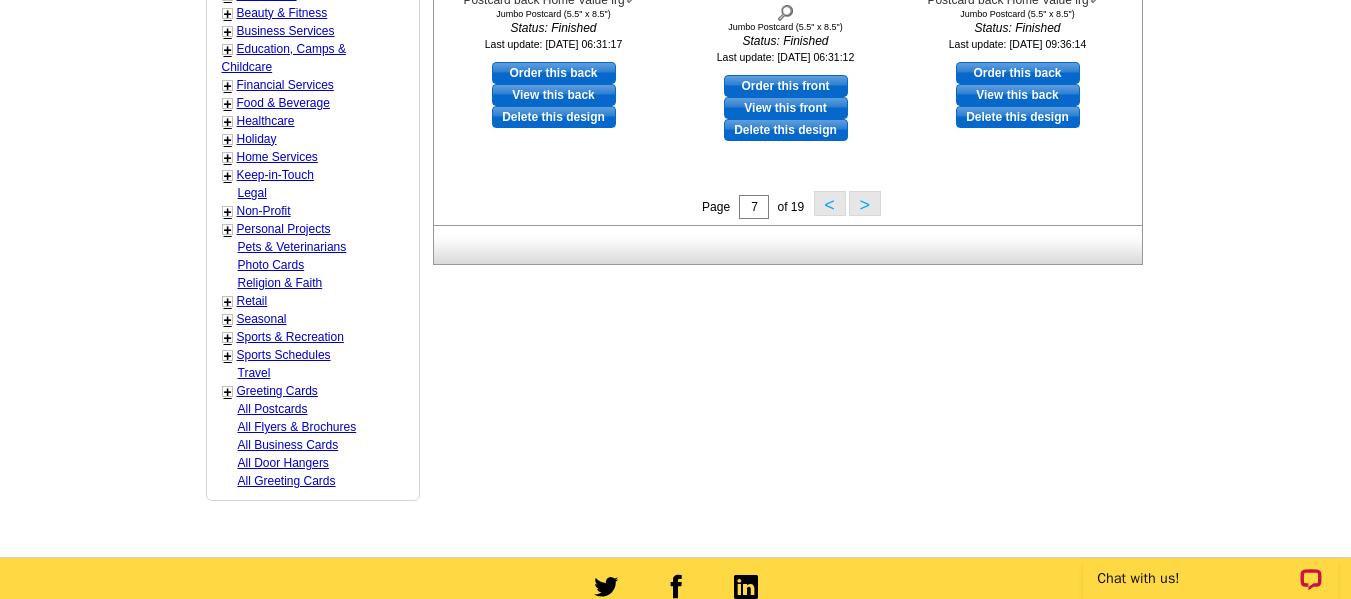 scroll, scrollTop: 996, scrollLeft: 0, axis: vertical 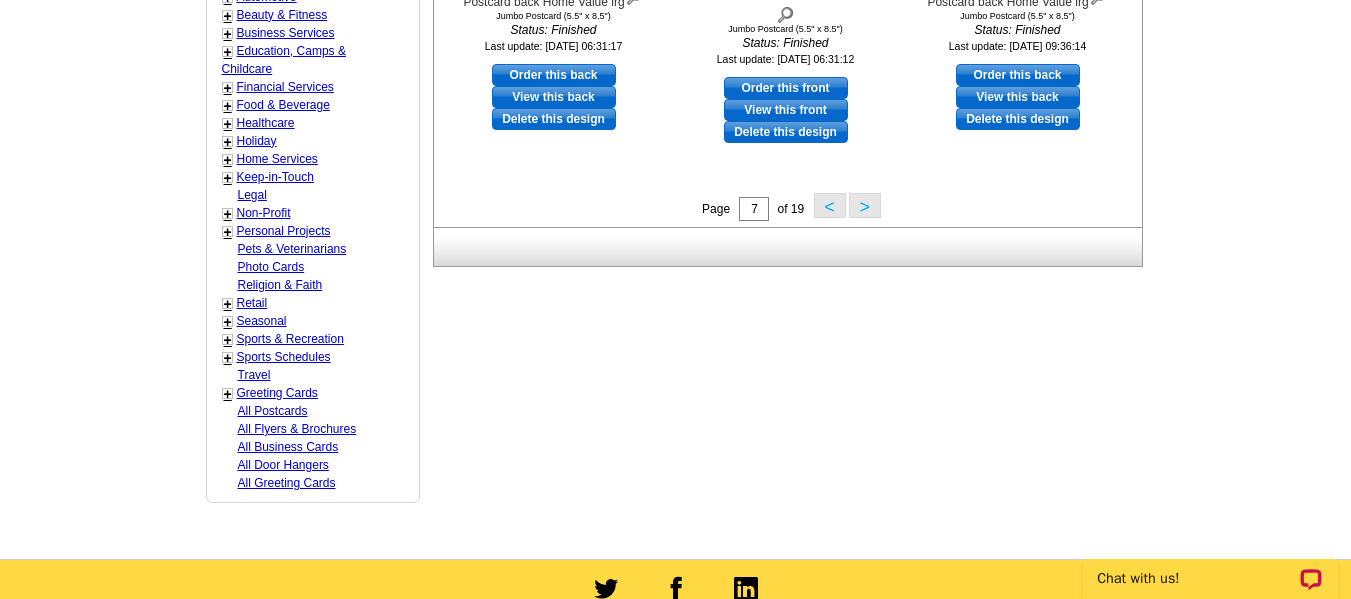 click on ">" at bounding box center (865, 205) 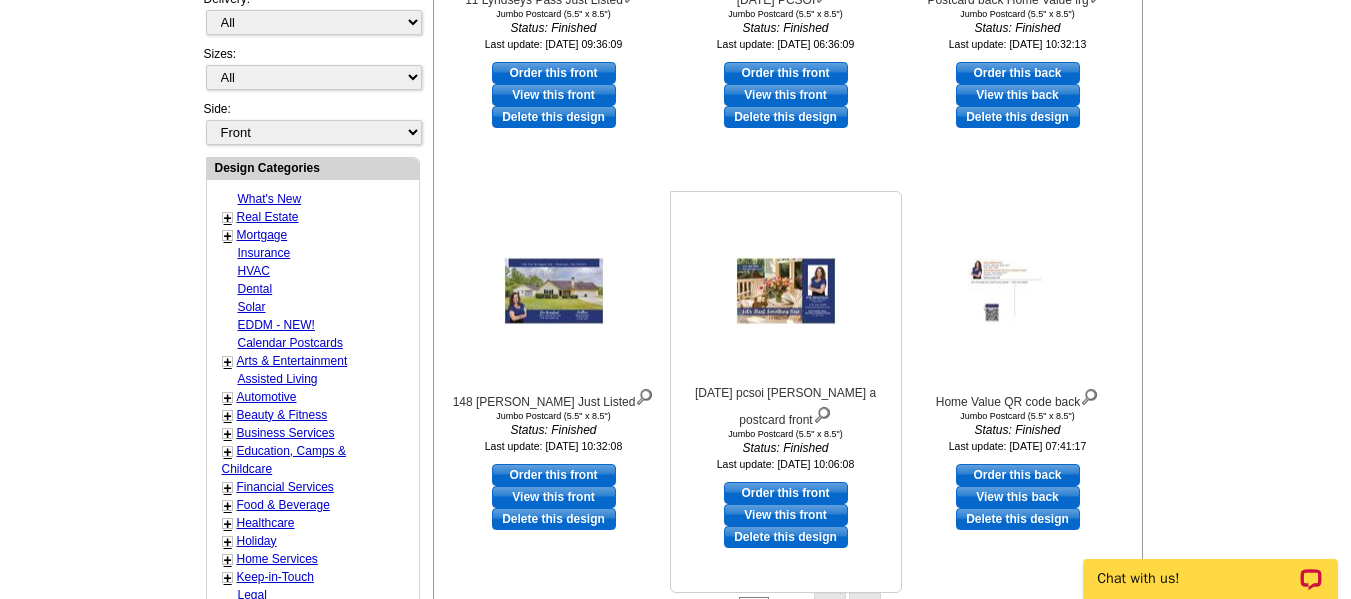 scroll, scrollTop: 0, scrollLeft: 0, axis: both 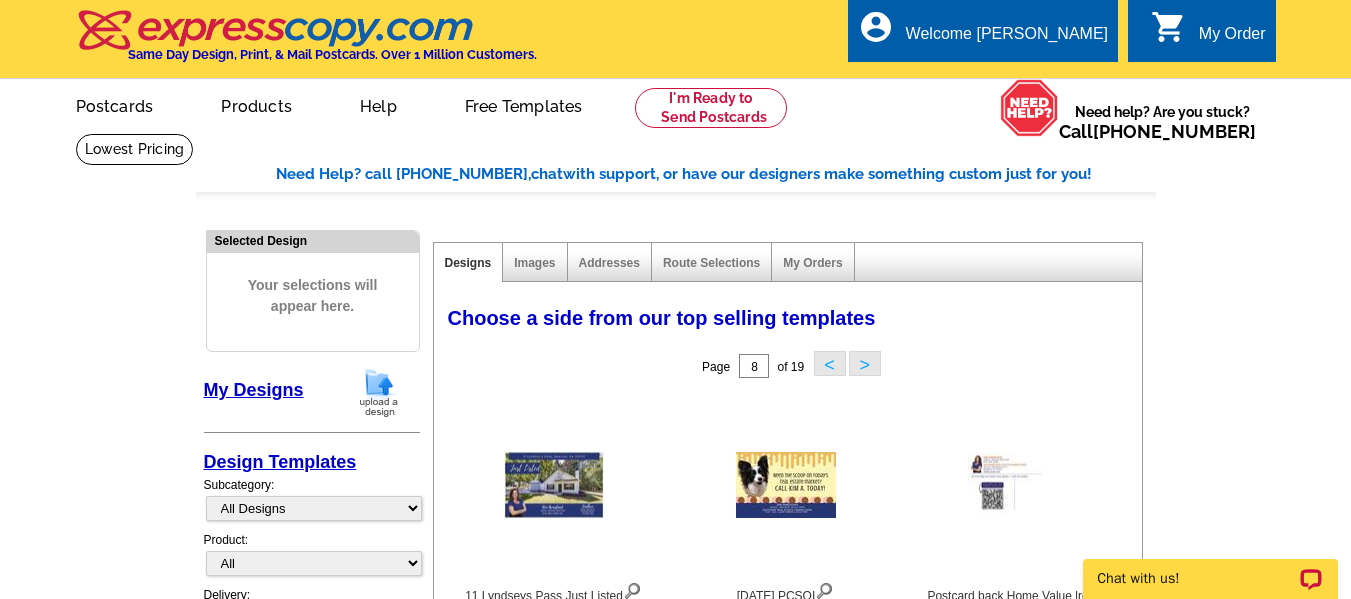 click on "Design Templates" at bounding box center (280, 462) 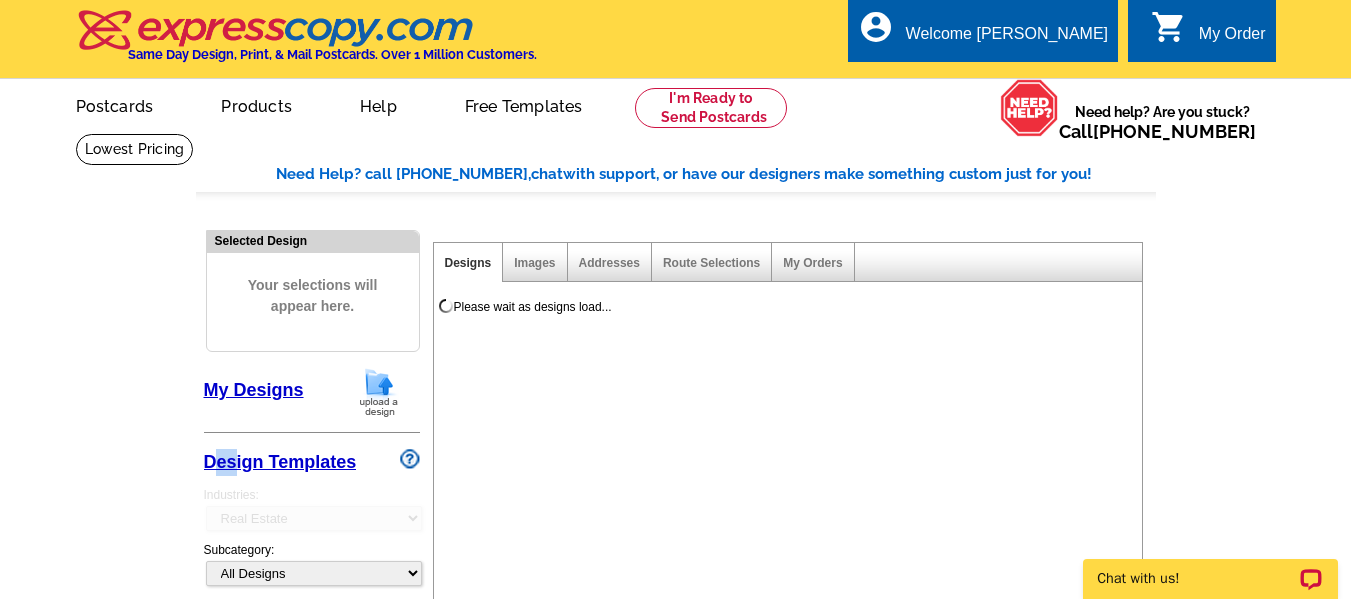 drag, startPoint x: 239, startPoint y: 466, endPoint x: 213, endPoint y: 470, distance: 26.305893 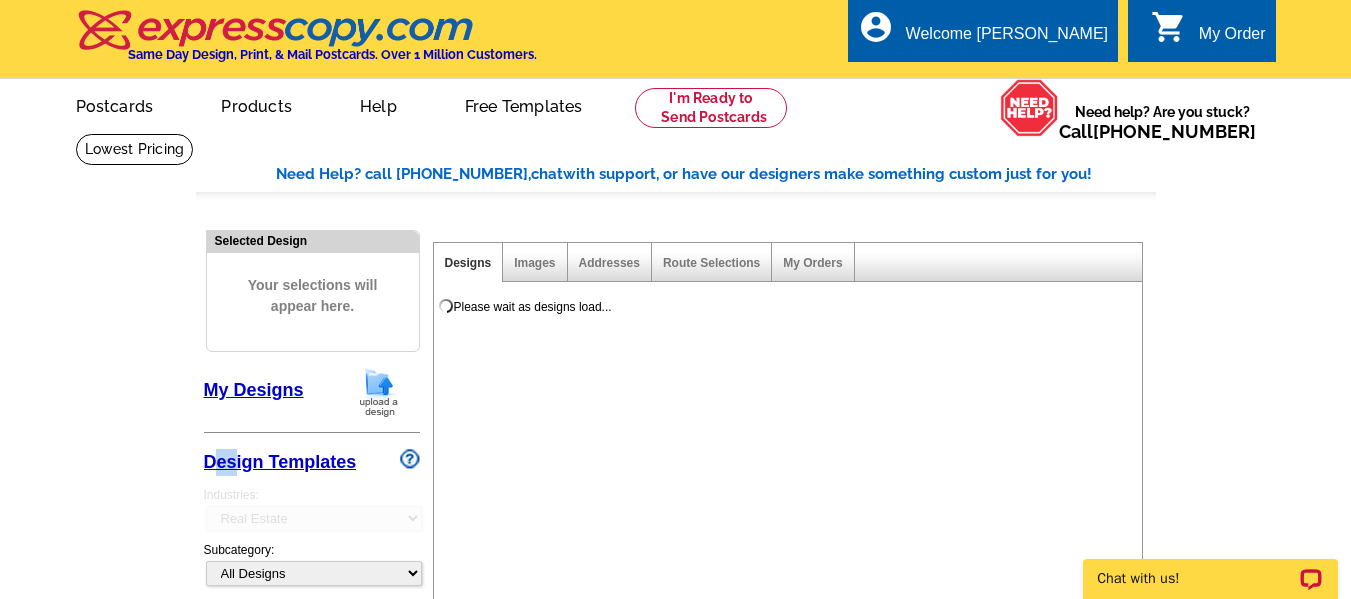 click on "Design Templates" at bounding box center [280, 462] 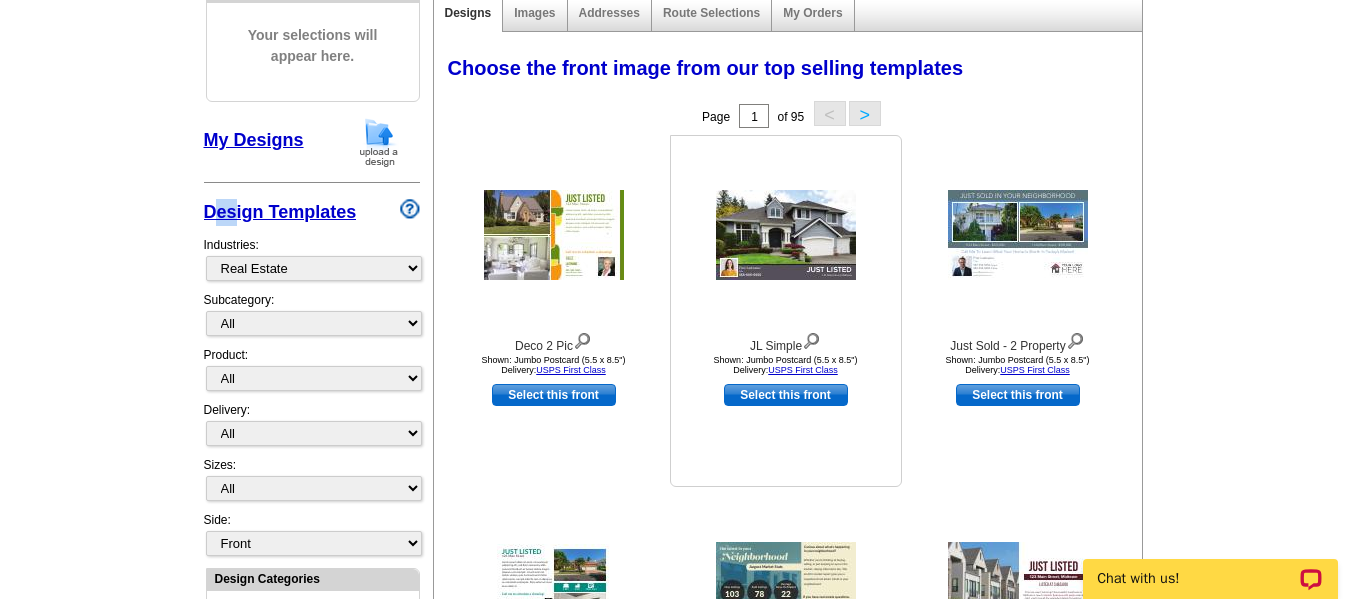 scroll, scrollTop: 0, scrollLeft: 0, axis: both 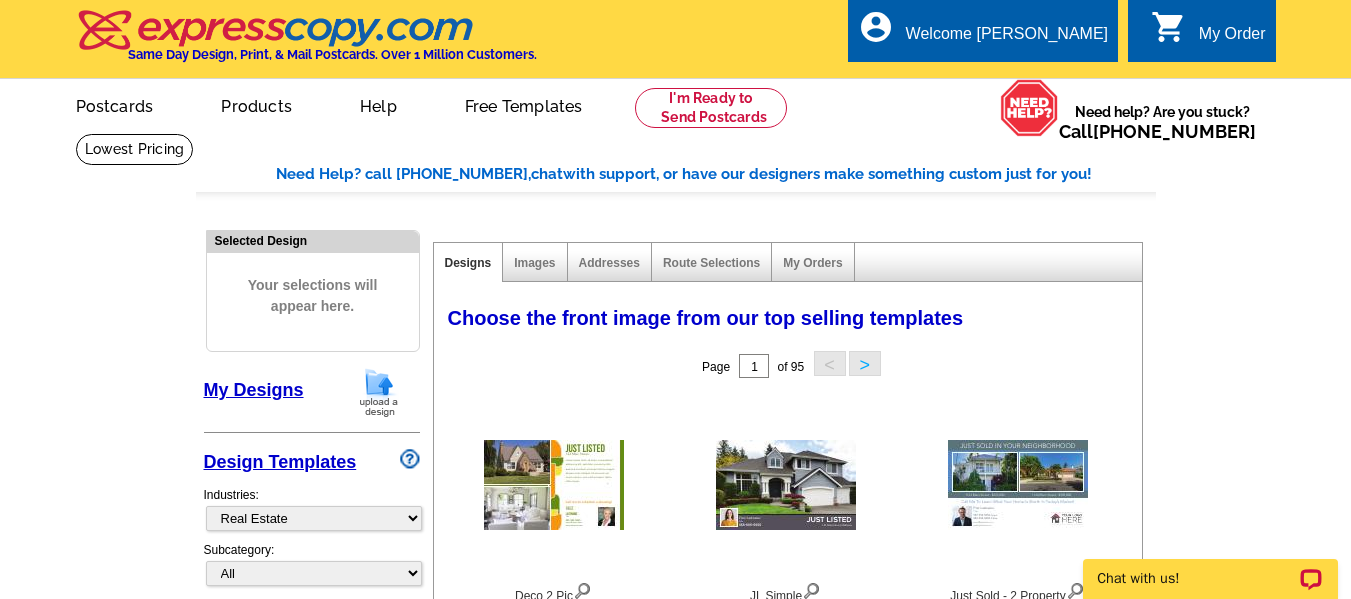 click on "My Designs" at bounding box center [254, 390] 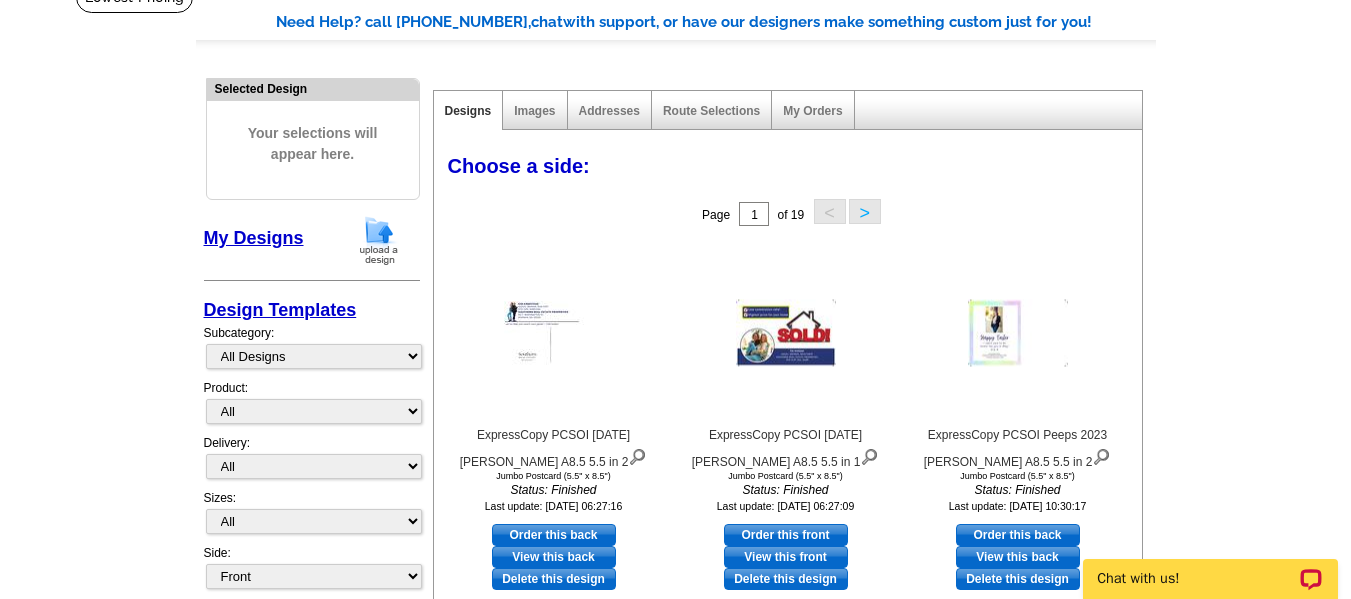 scroll, scrollTop: 100, scrollLeft: 0, axis: vertical 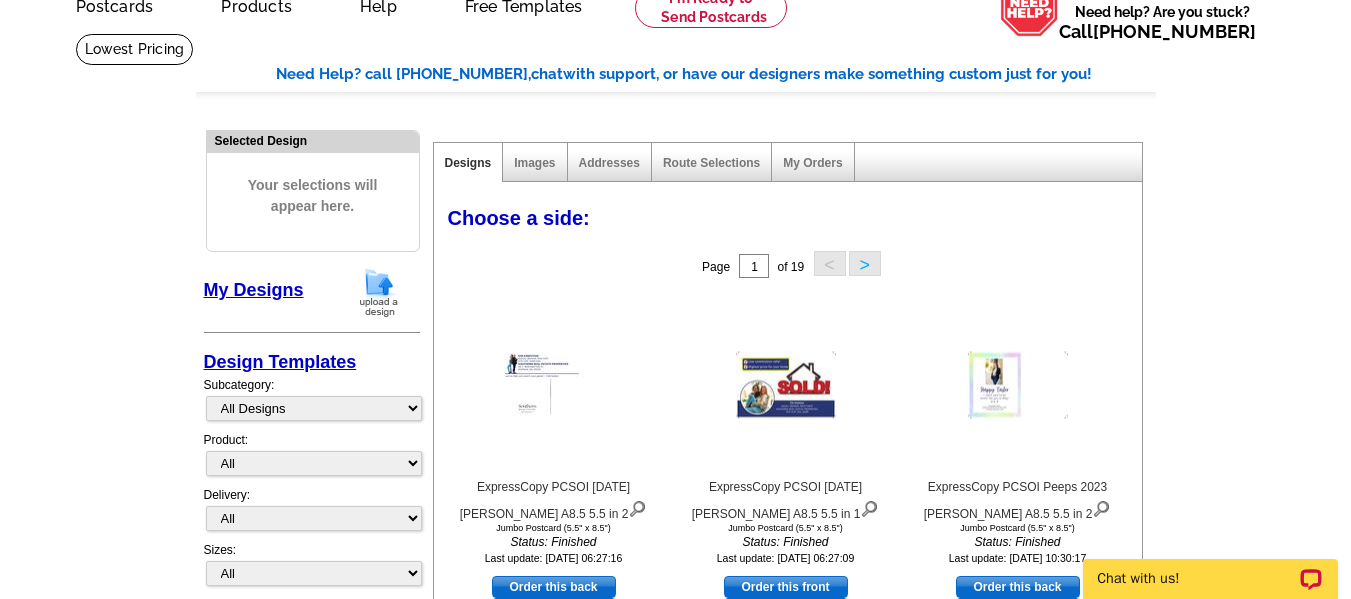 click on "Images" at bounding box center (535, 162) 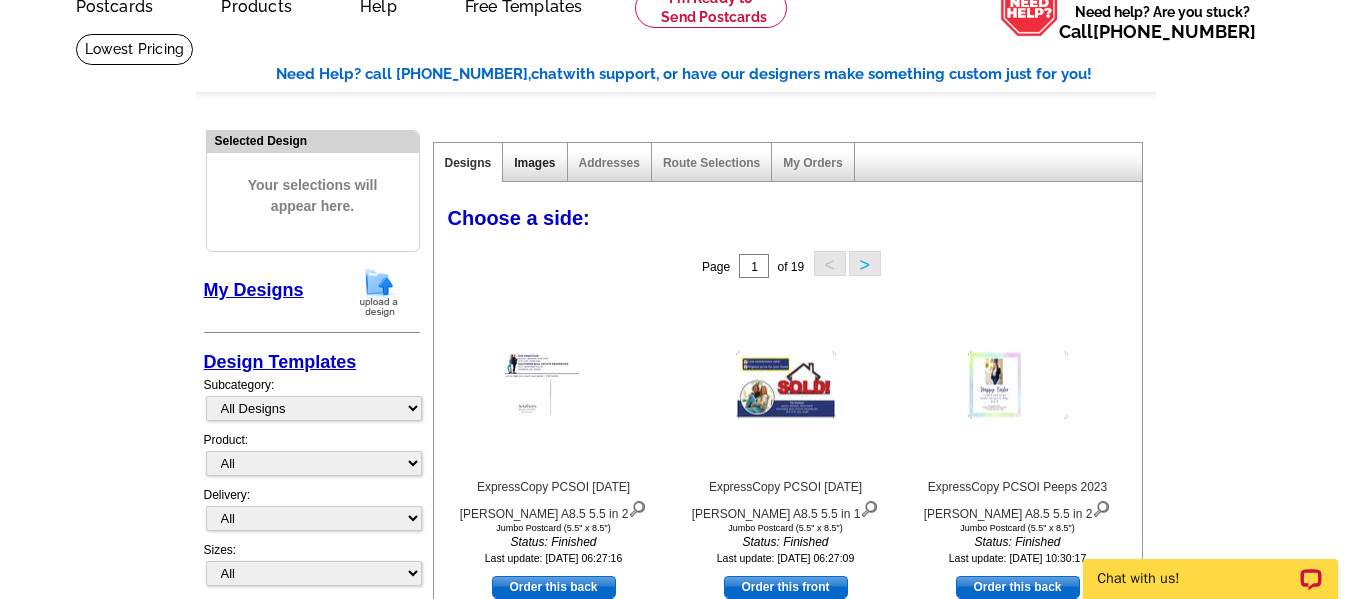 click on "Images" at bounding box center (534, 163) 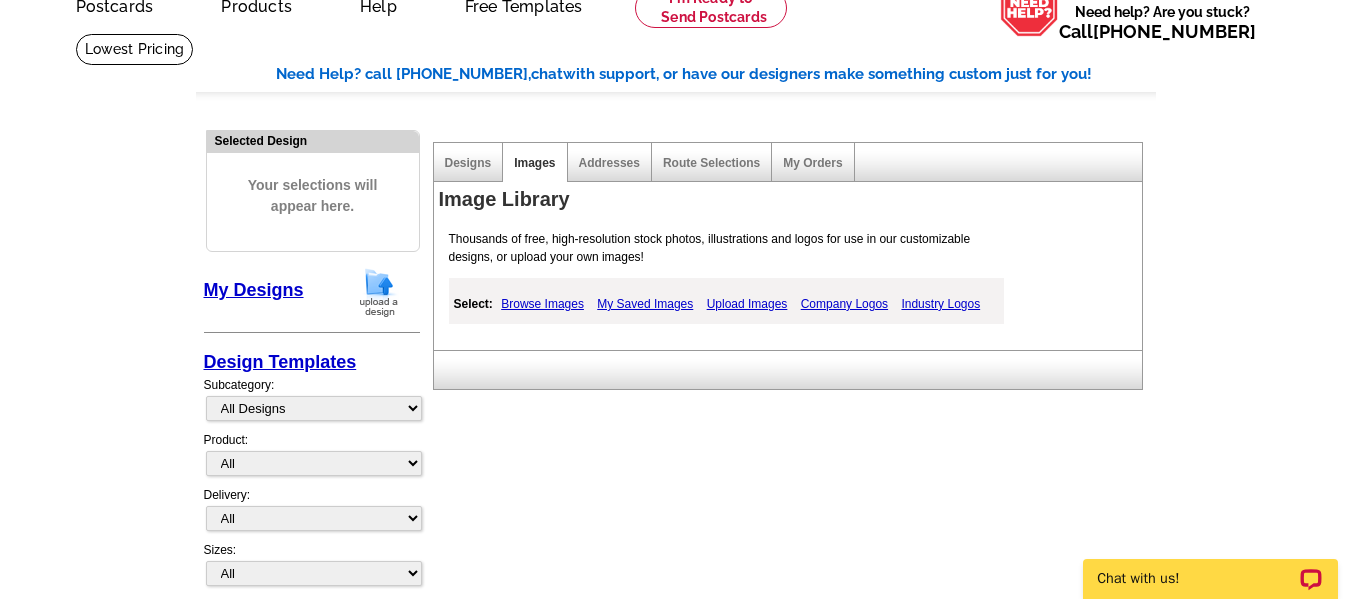 click on "Upload Images" at bounding box center (747, 304) 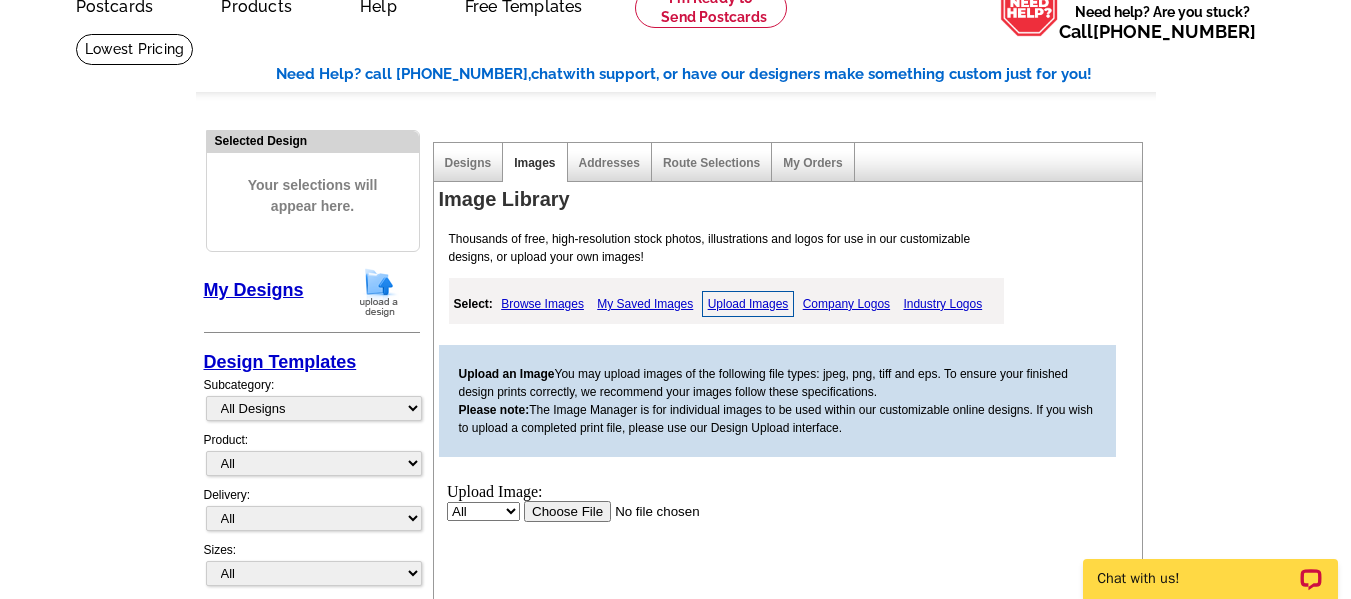 scroll, scrollTop: 0, scrollLeft: 0, axis: both 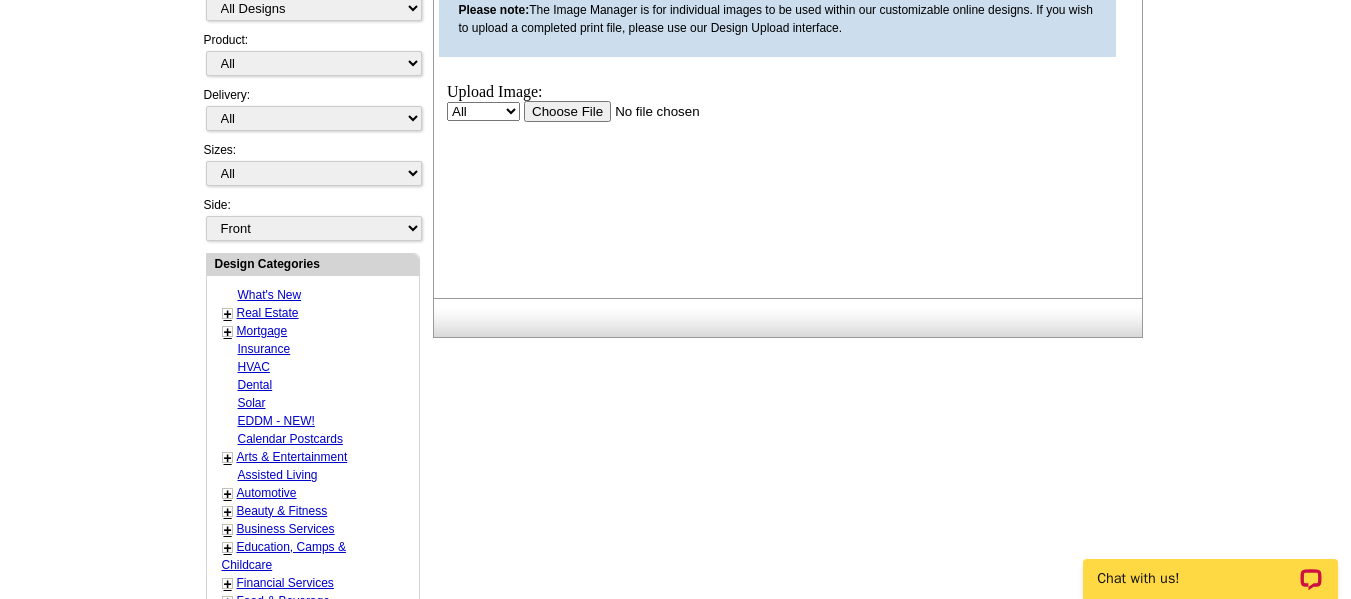 click at bounding box center [649, 110] 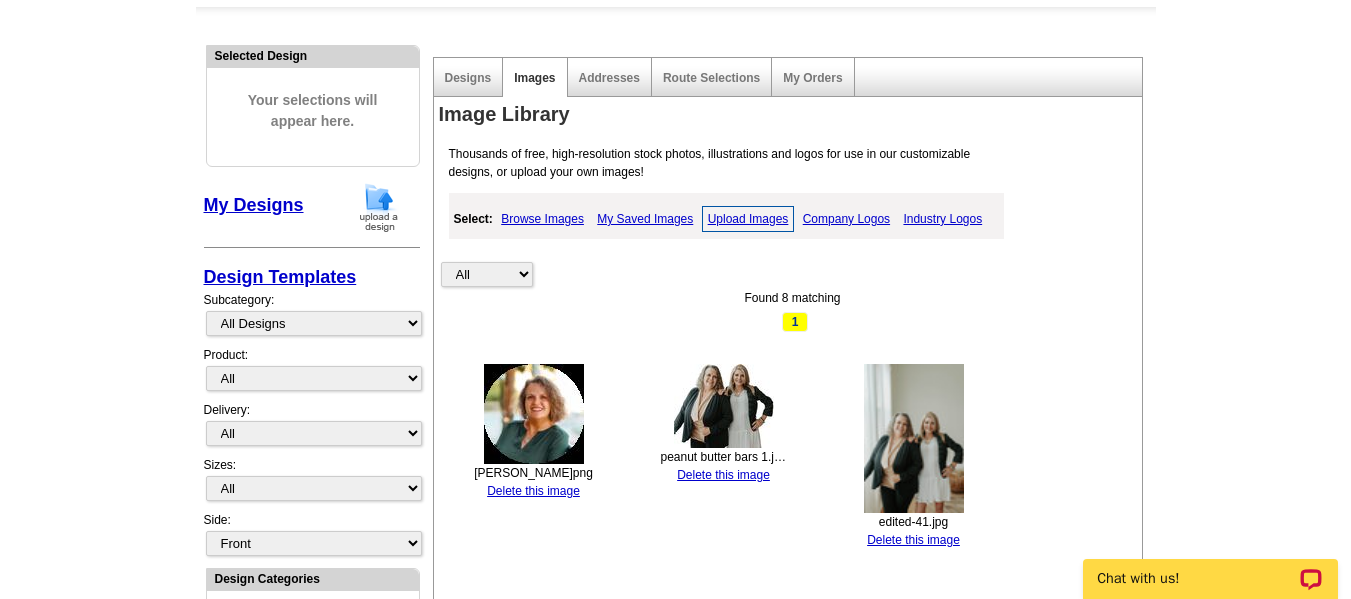 scroll, scrollTop: 100, scrollLeft: 0, axis: vertical 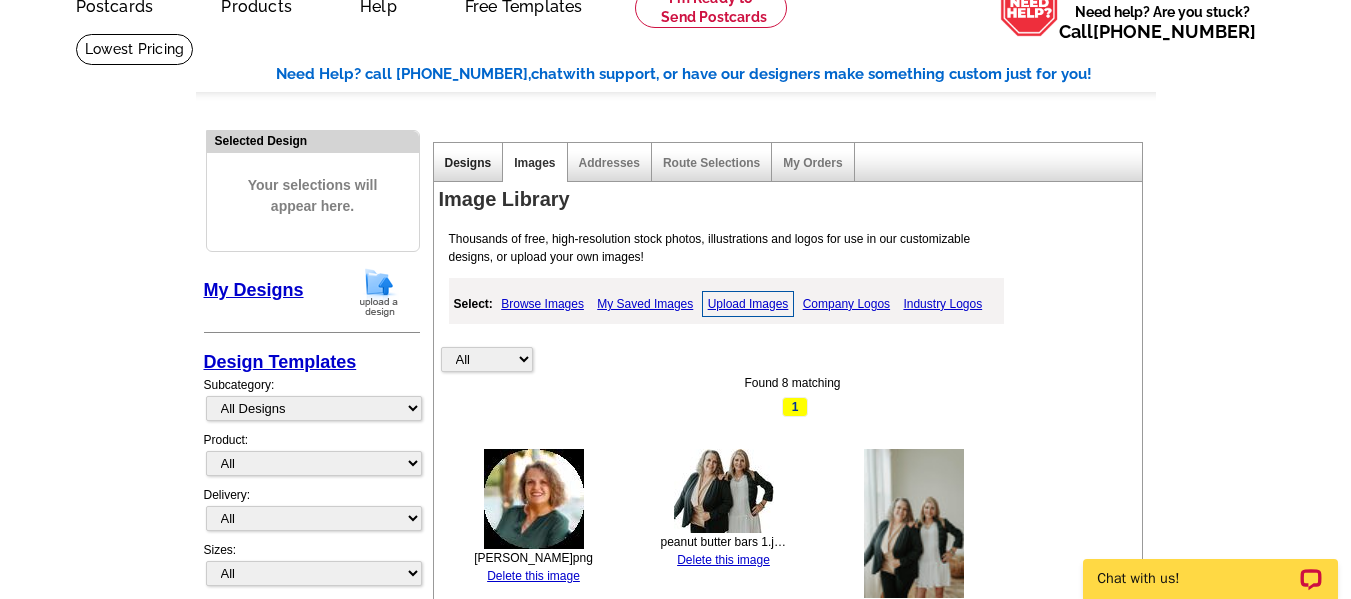 click on "Designs" at bounding box center (468, 163) 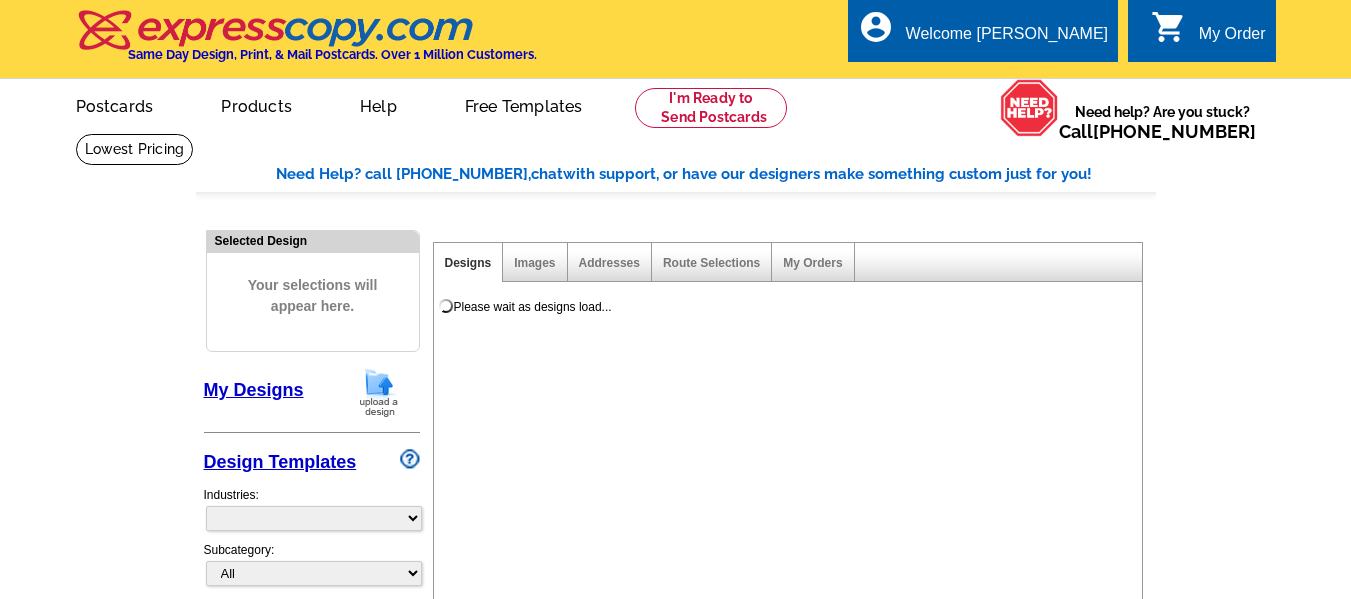 scroll, scrollTop: 0, scrollLeft: 0, axis: both 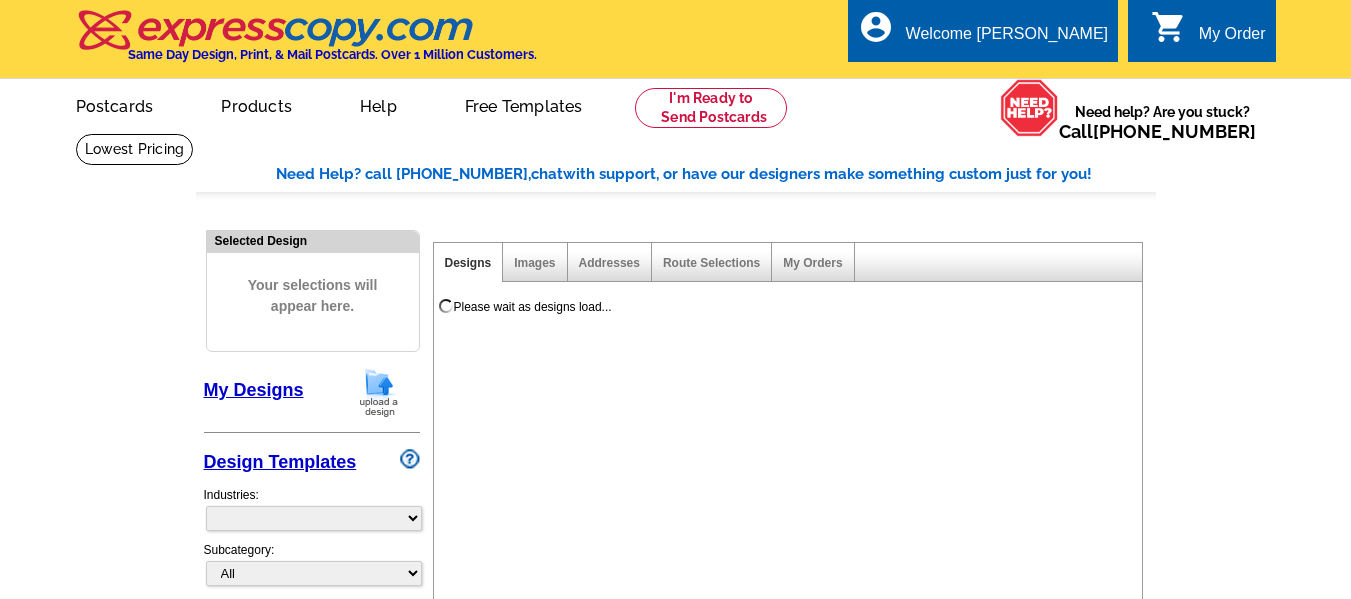 select on "785" 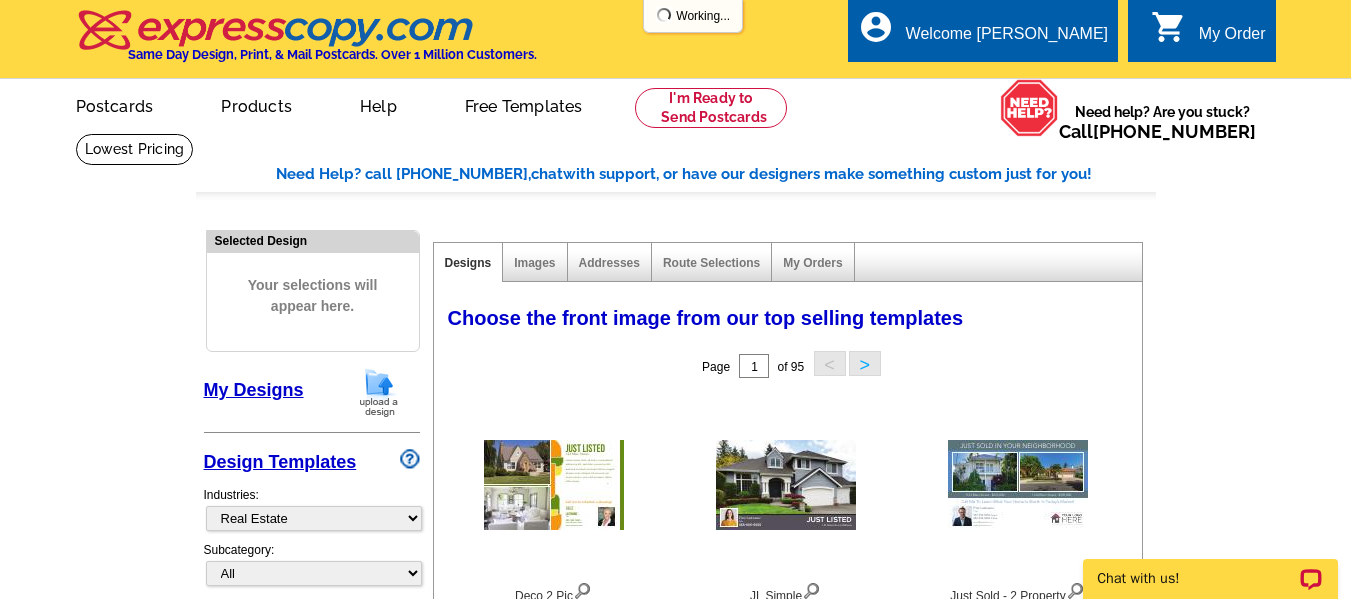 scroll, scrollTop: 0, scrollLeft: 0, axis: both 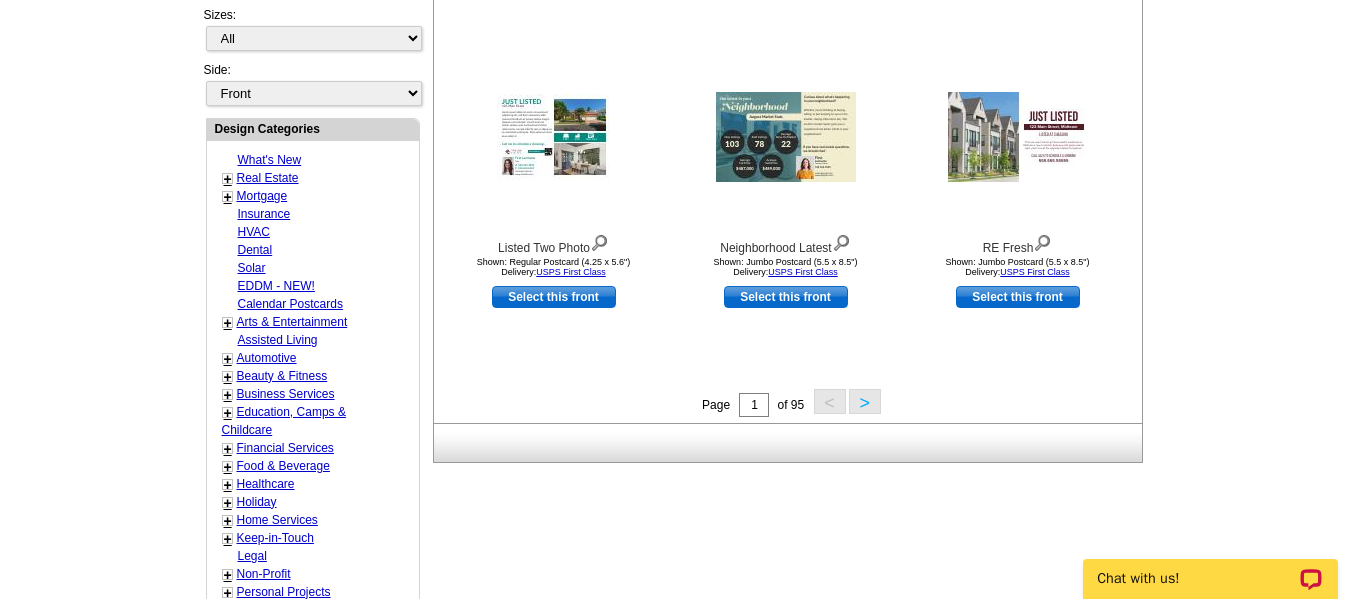 click on ">" at bounding box center (865, 401) 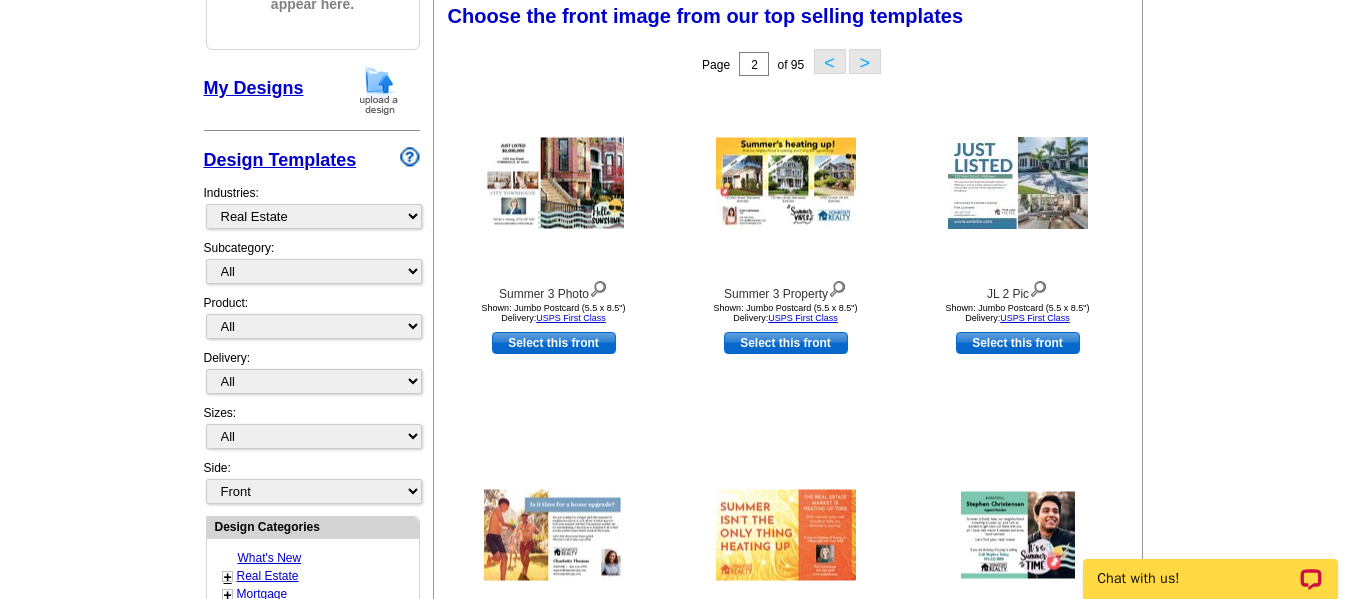 scroll, scrollTop: 296, scrollLeft: 0, axis: vertical 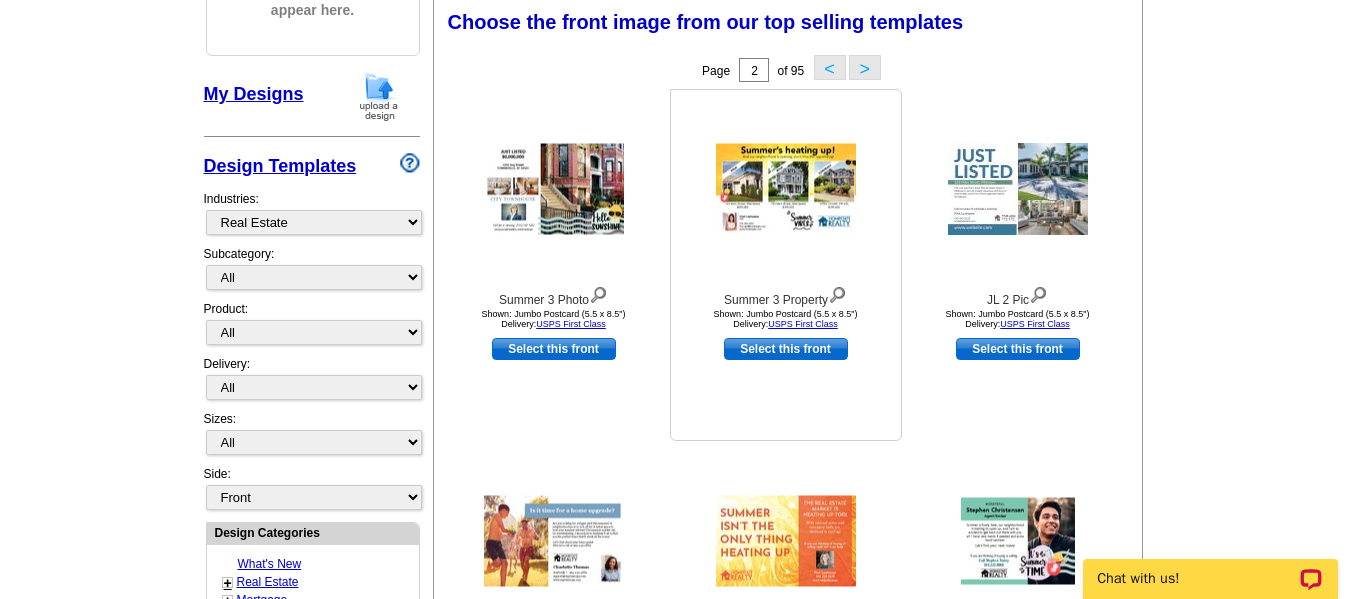 click at bounding box center (786, 189) 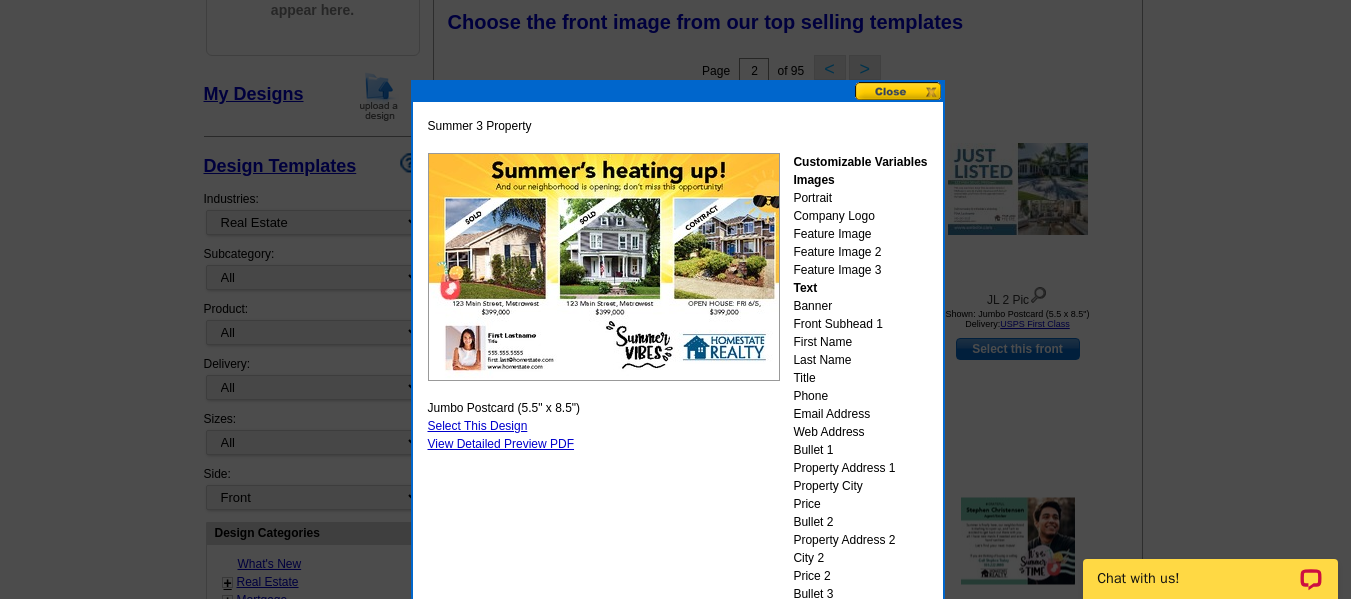 click at bounding box center [899, 91] 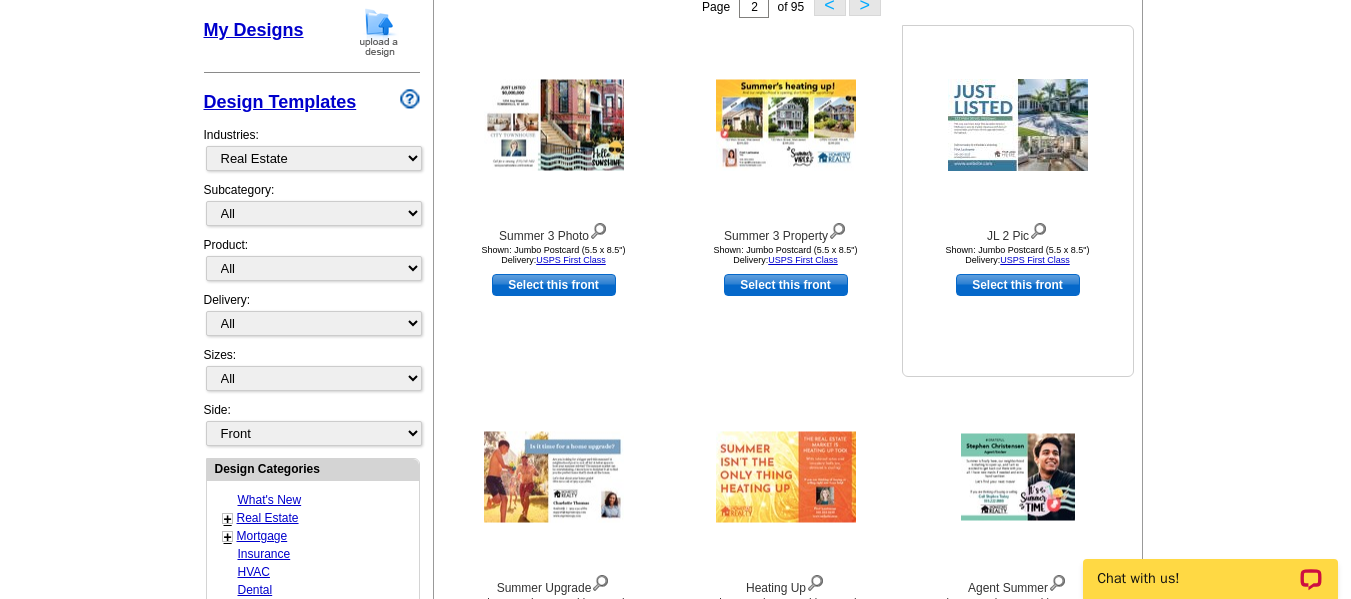 scroll, scrollTop: 696, scrollLeft: 0, axis: vertical 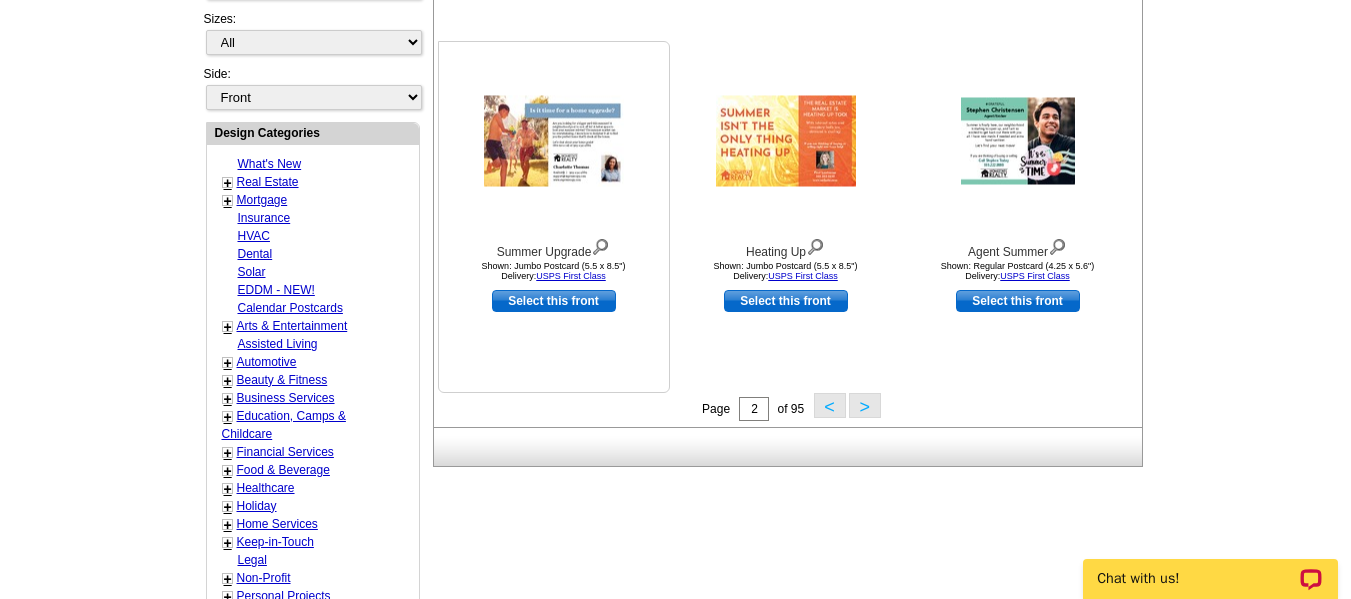 click at bounding box center (554, 141) 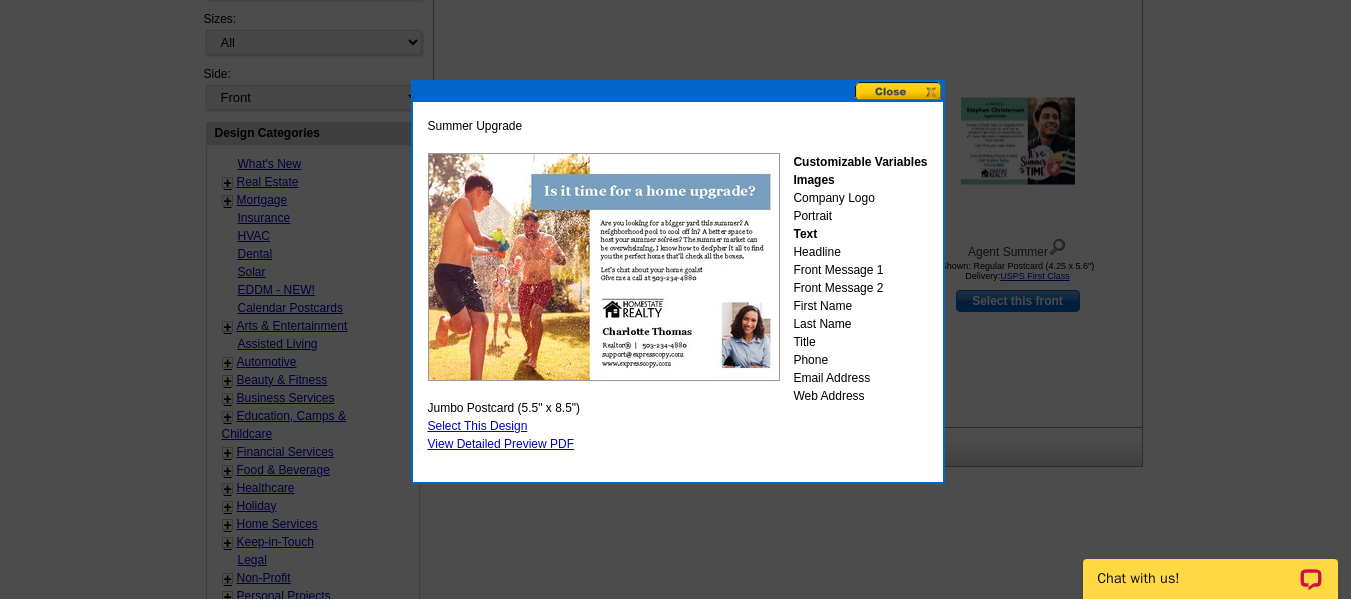 click at bounding box center [899, 91] 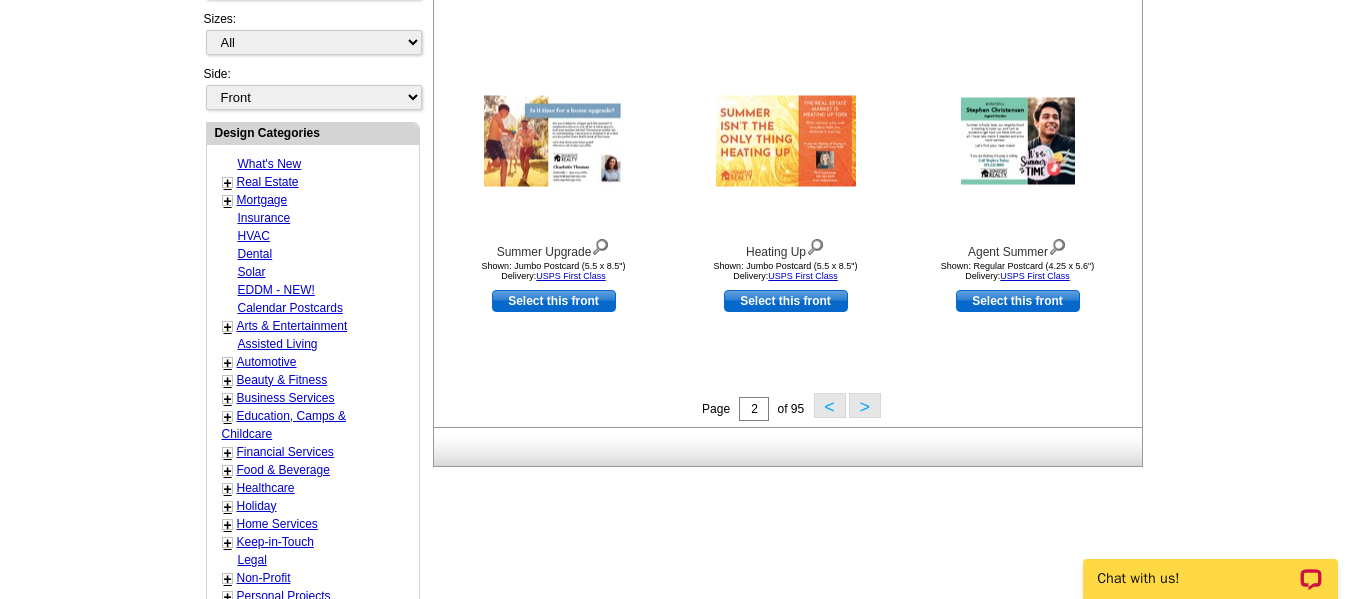 click on ">" at bounding box center (865, 405) 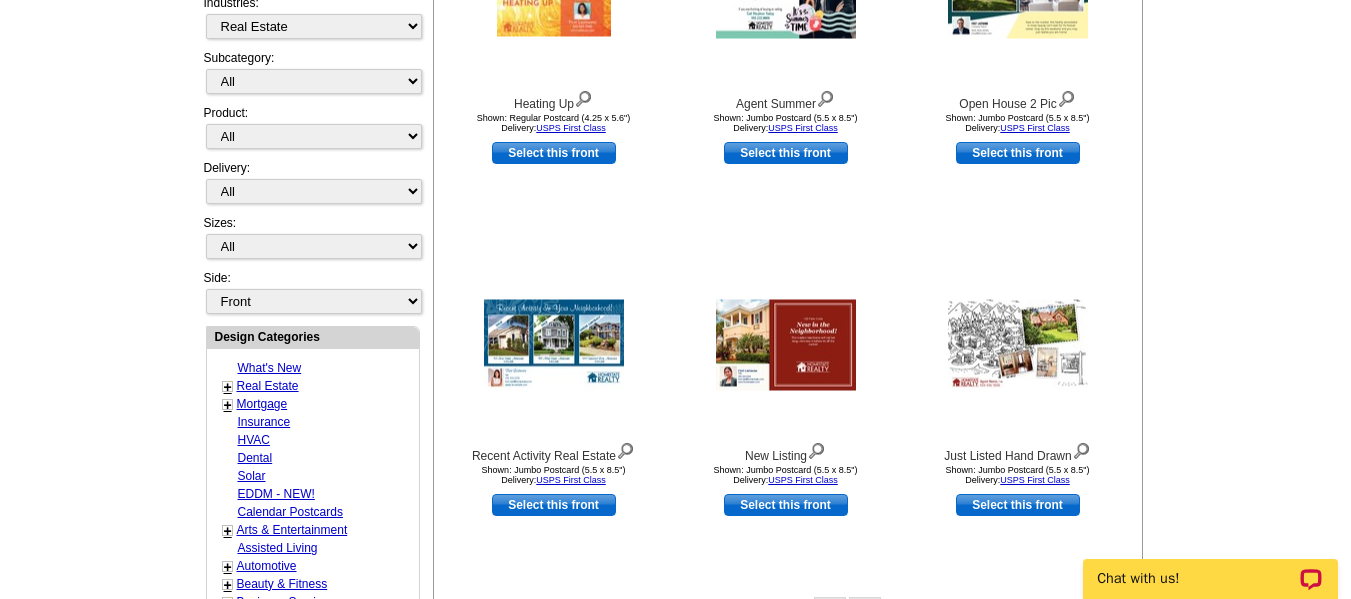 scroll, scrollTop: 496, scrollLeft: 0, axis: vertical 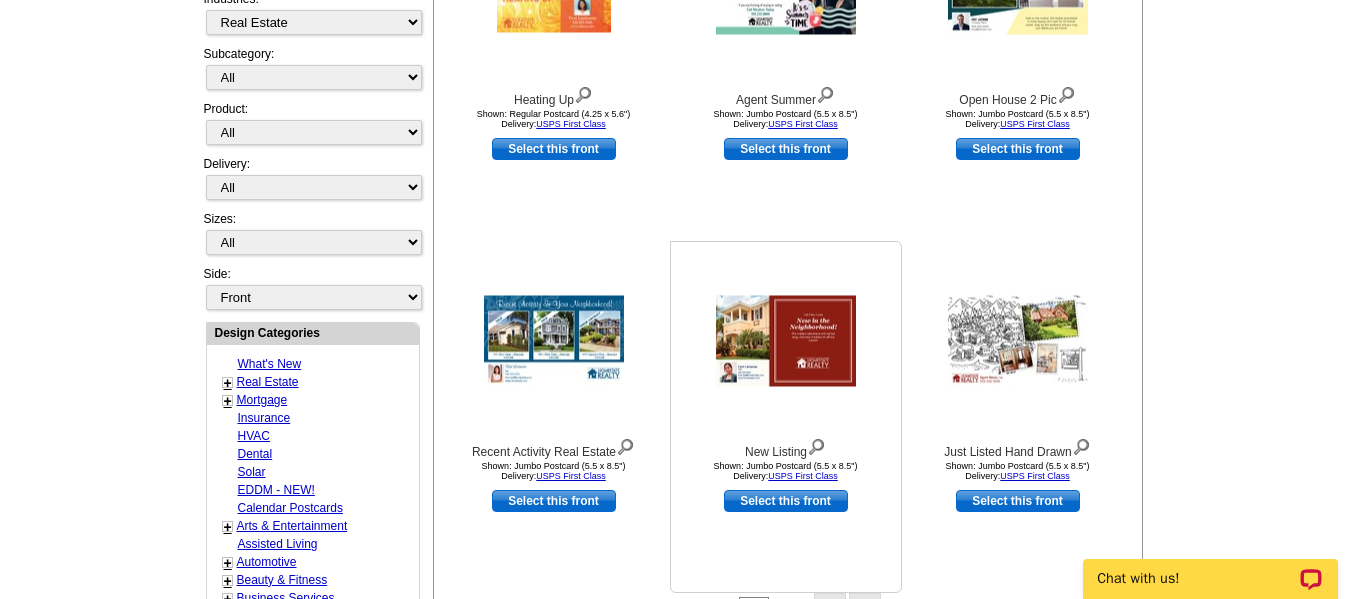 click at bounding box center (786, 341) 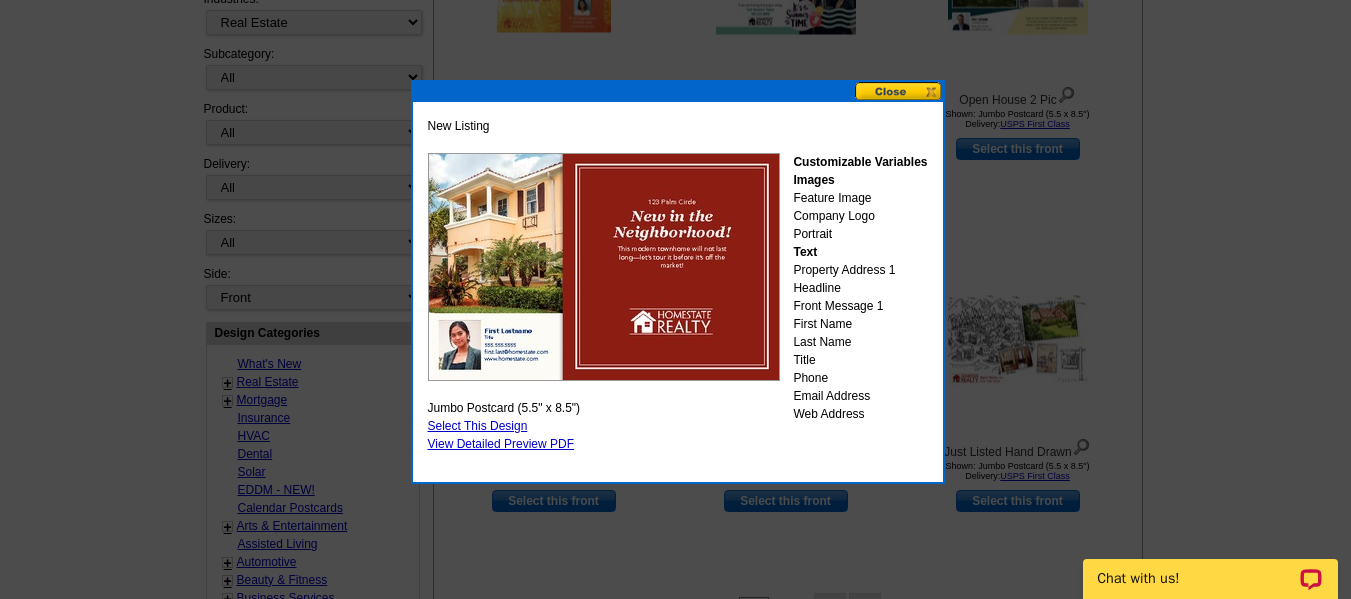click at bounding box center [899, 91] 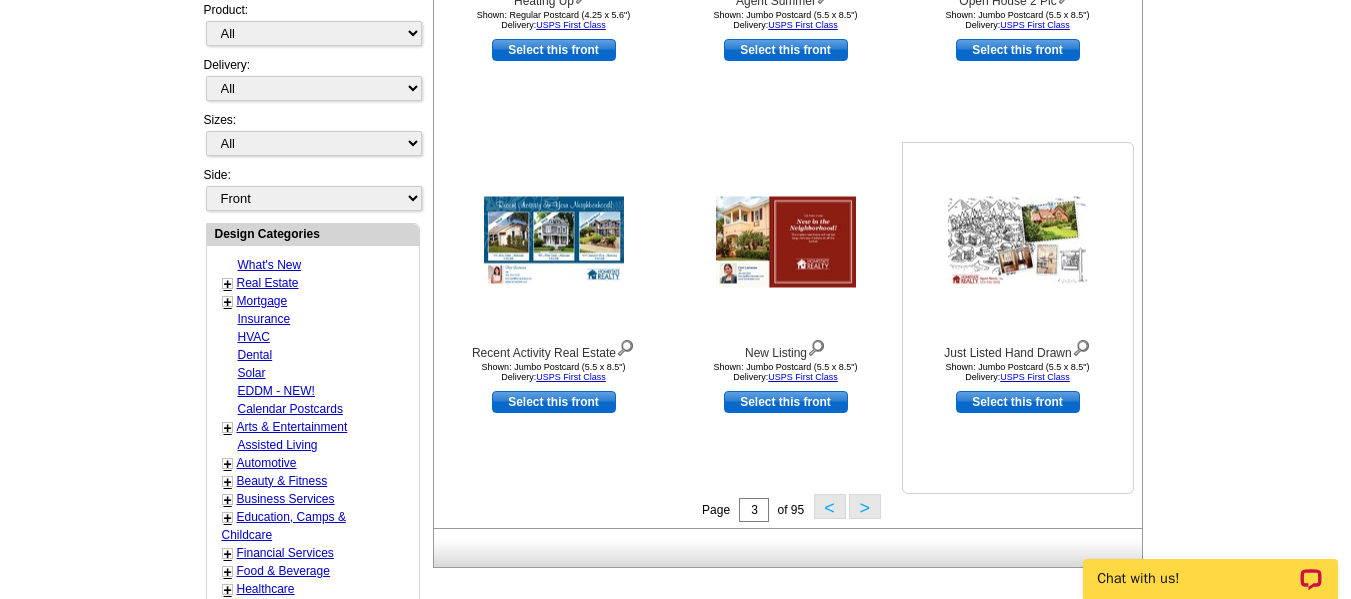 scroll, scrollTop: 596, scrollLeft: 0, axis: vertical 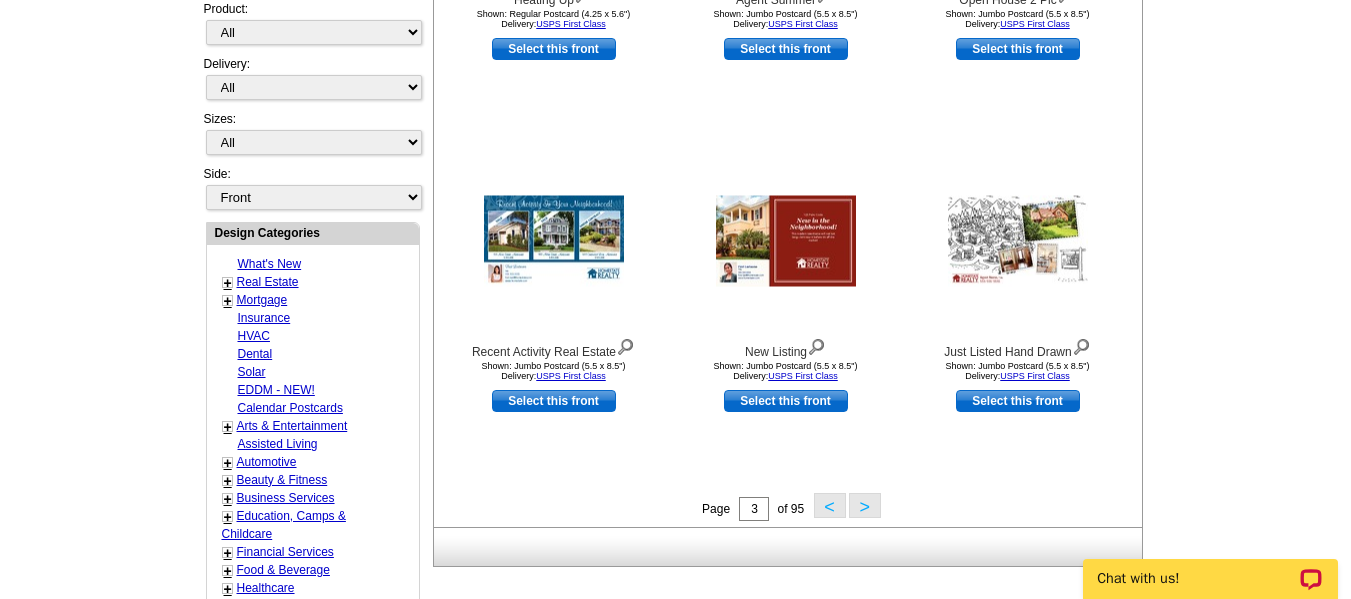 click on ">" at bounding box center (865, 505) 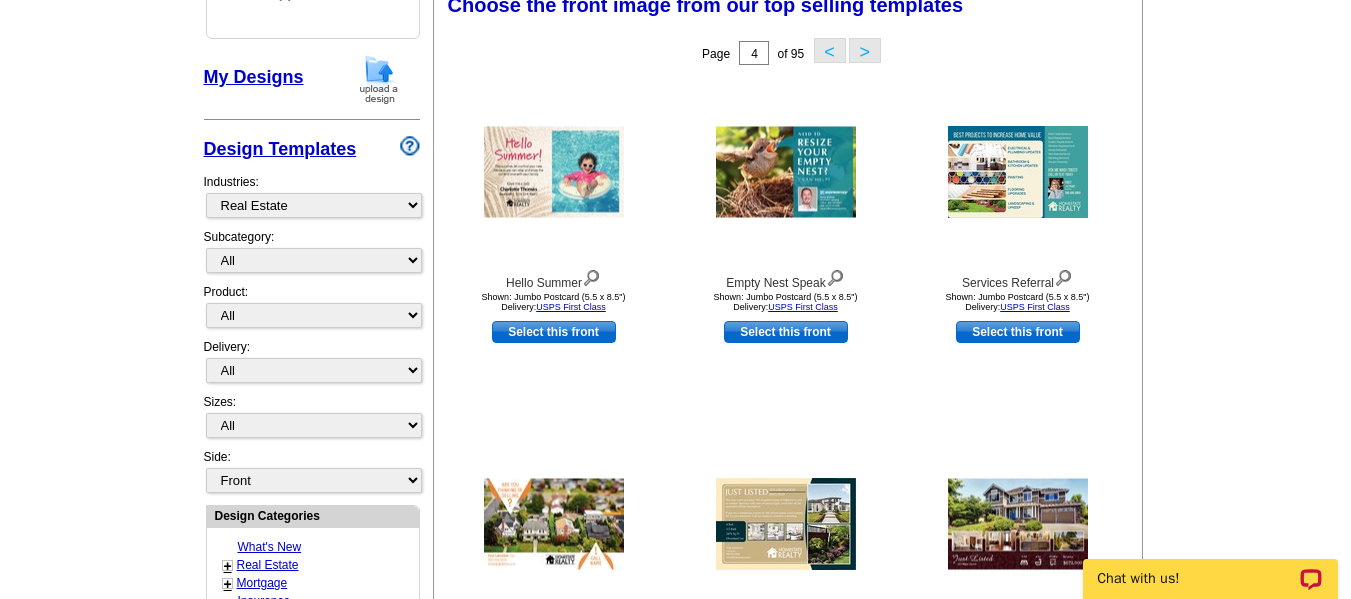 scroll, scrollTop: 296, scrollLeft: 0, axis: vertical 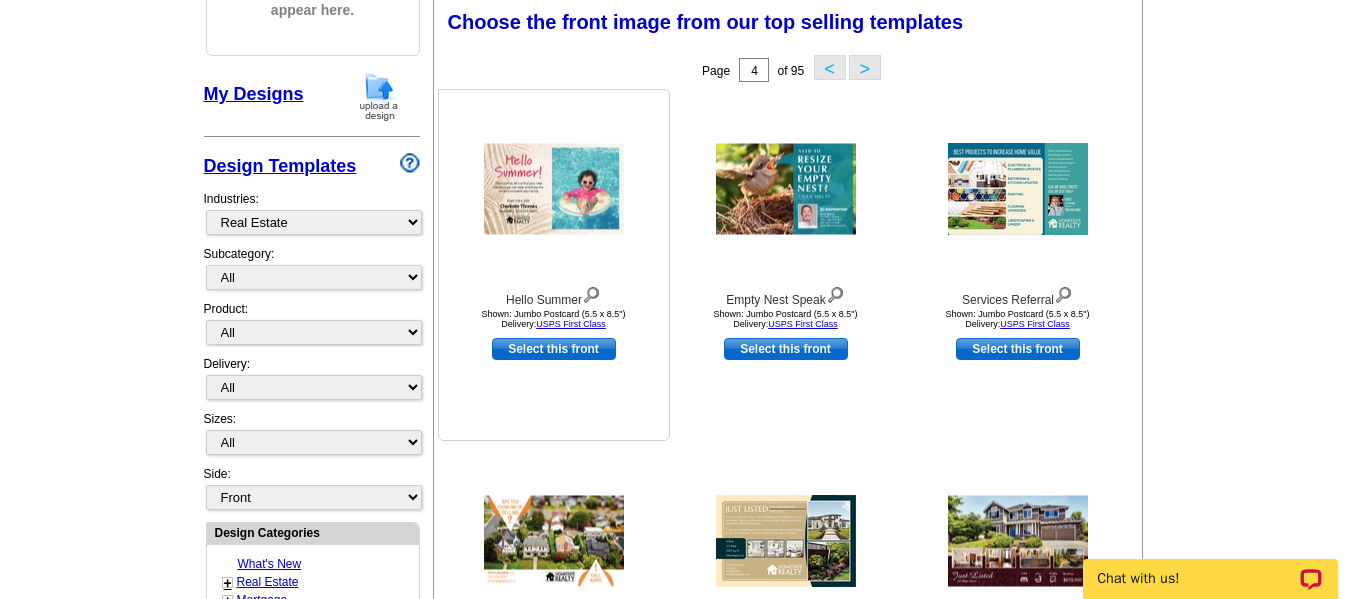 click at bounding box center [554, 189] 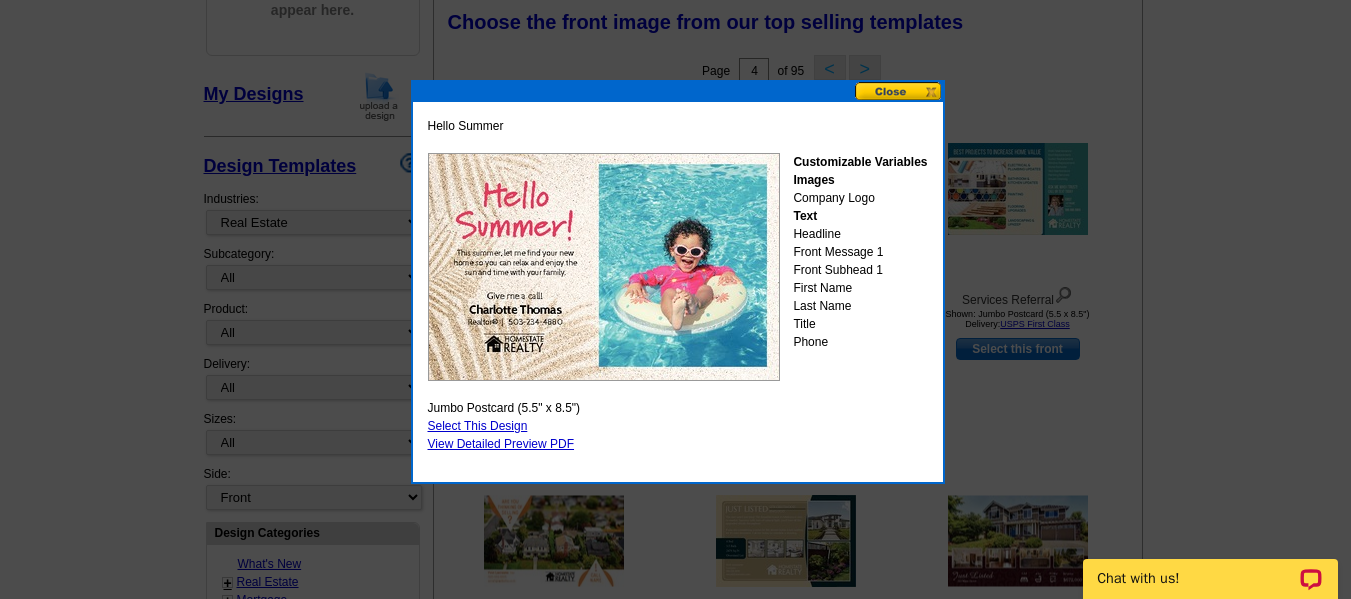 click on "Select This Design" at bounding box center (478, 426) 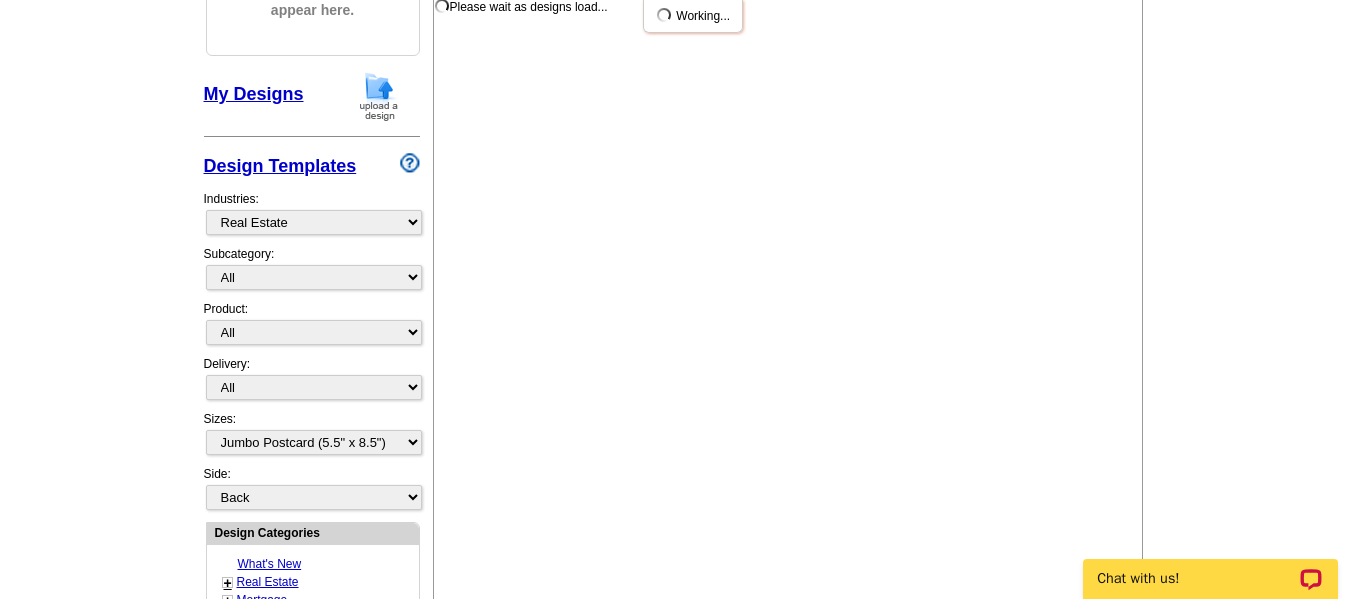 scroll, scrollTop: 0, scrollLeft: 0, axis: both 